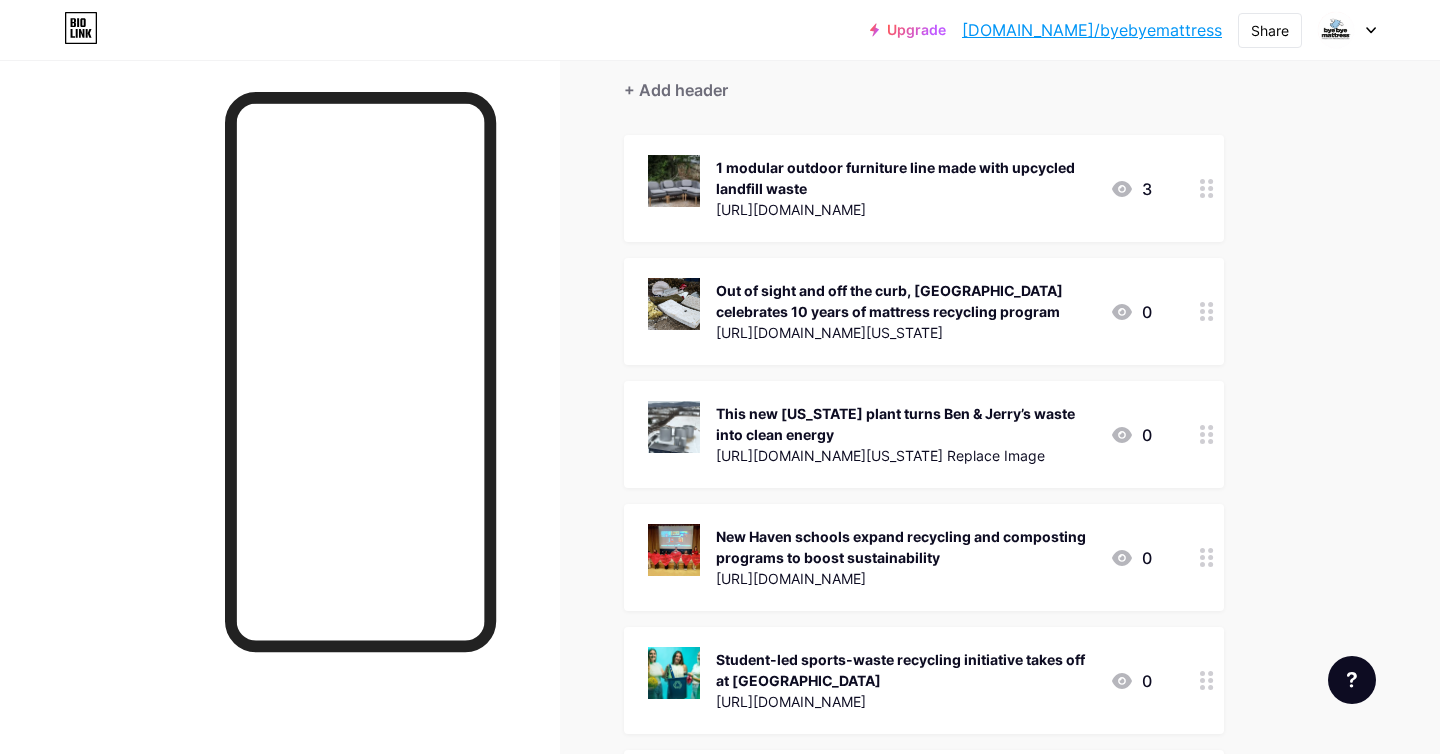scroll, scrollTop: 126, scrollLeft: 0, axis: vertical 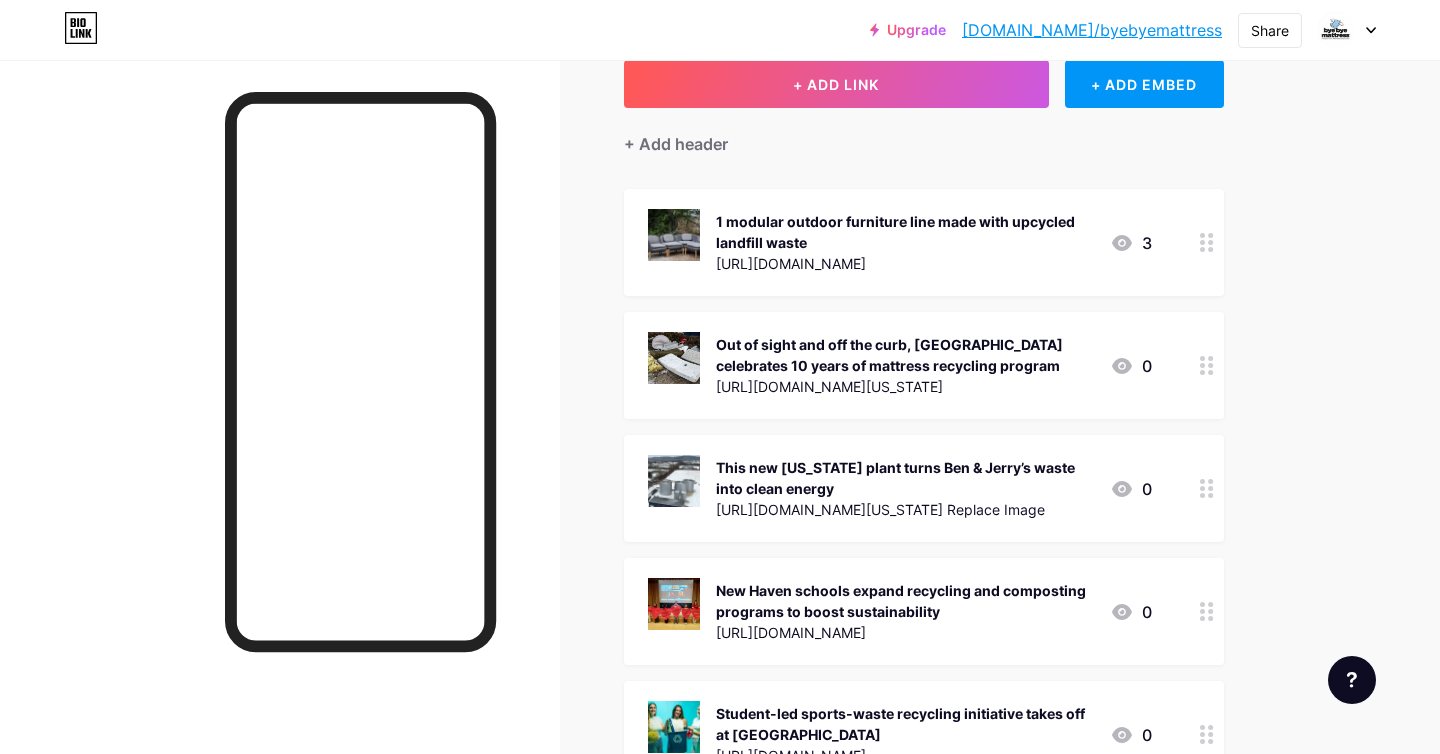 click 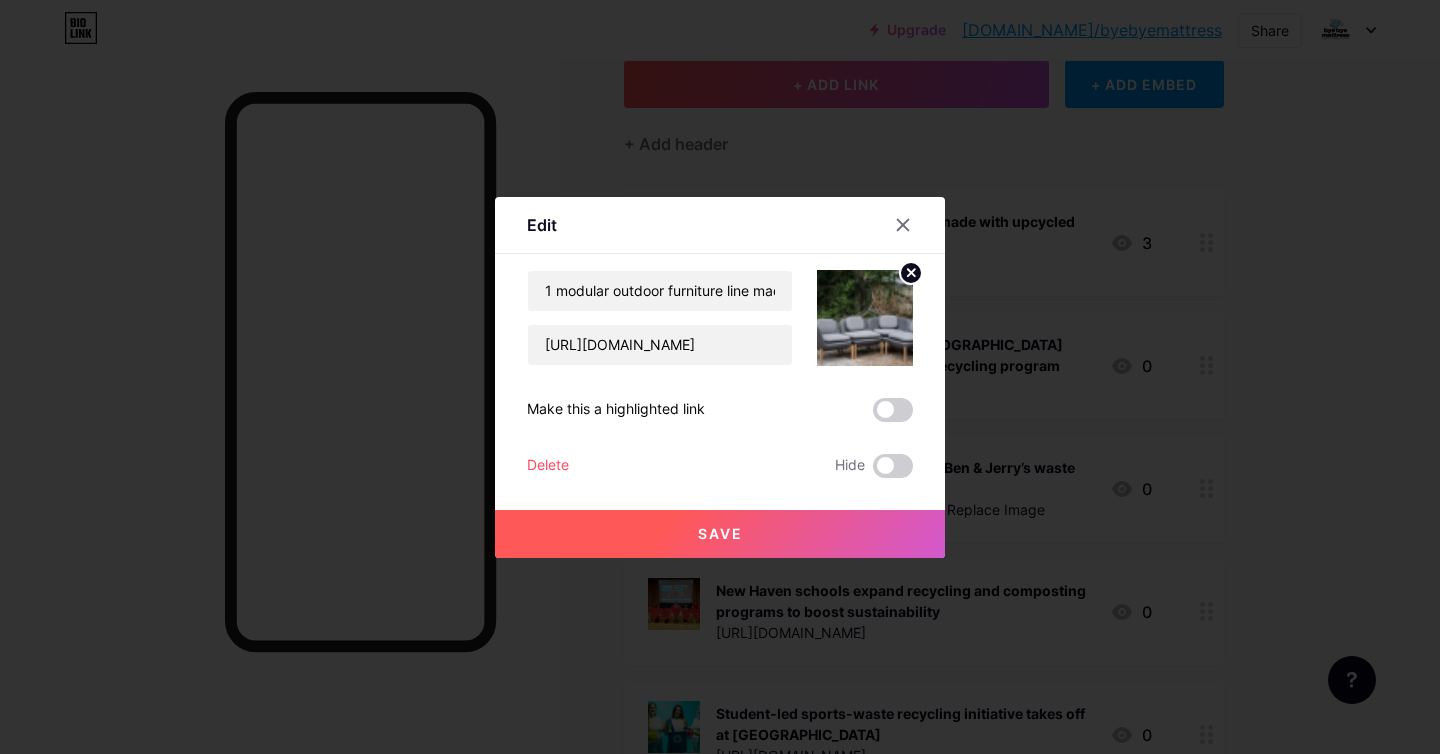 click on "Delete" at bounding box center [548, 466] 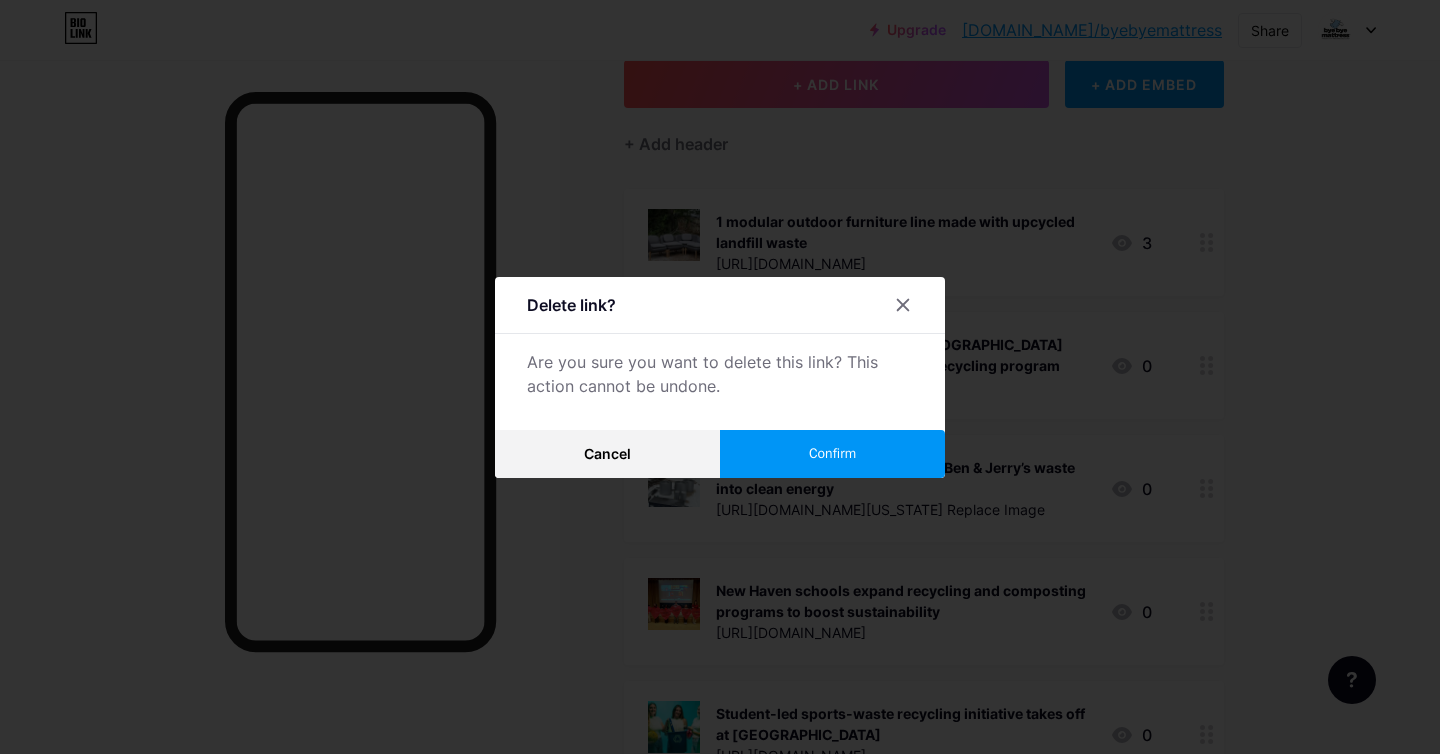 click on "Confirm" at bounding box center [832, 454] 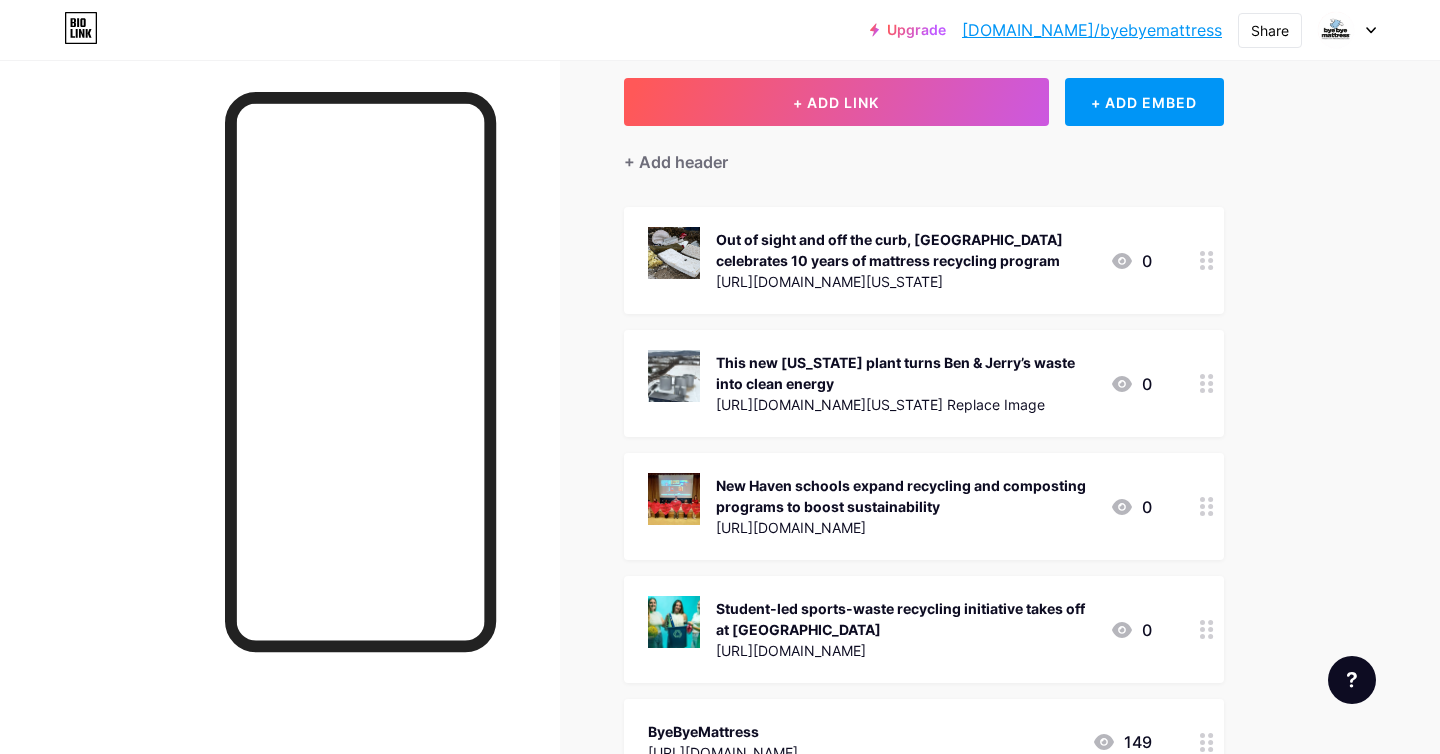 scroll, scrollTop: 107, scrollLeft: 0, axis: vertical 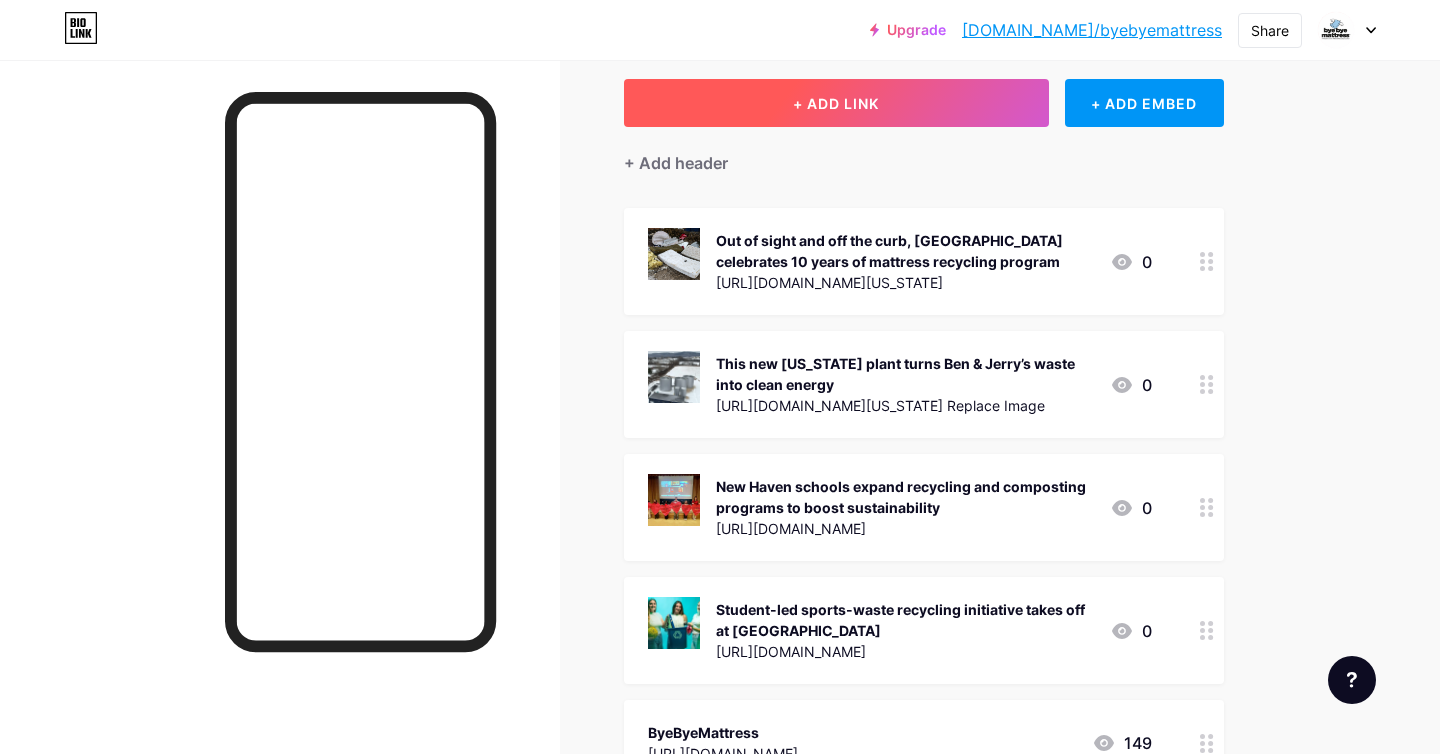 click on "+ ADD LINK" at bounding box center [836, 103] 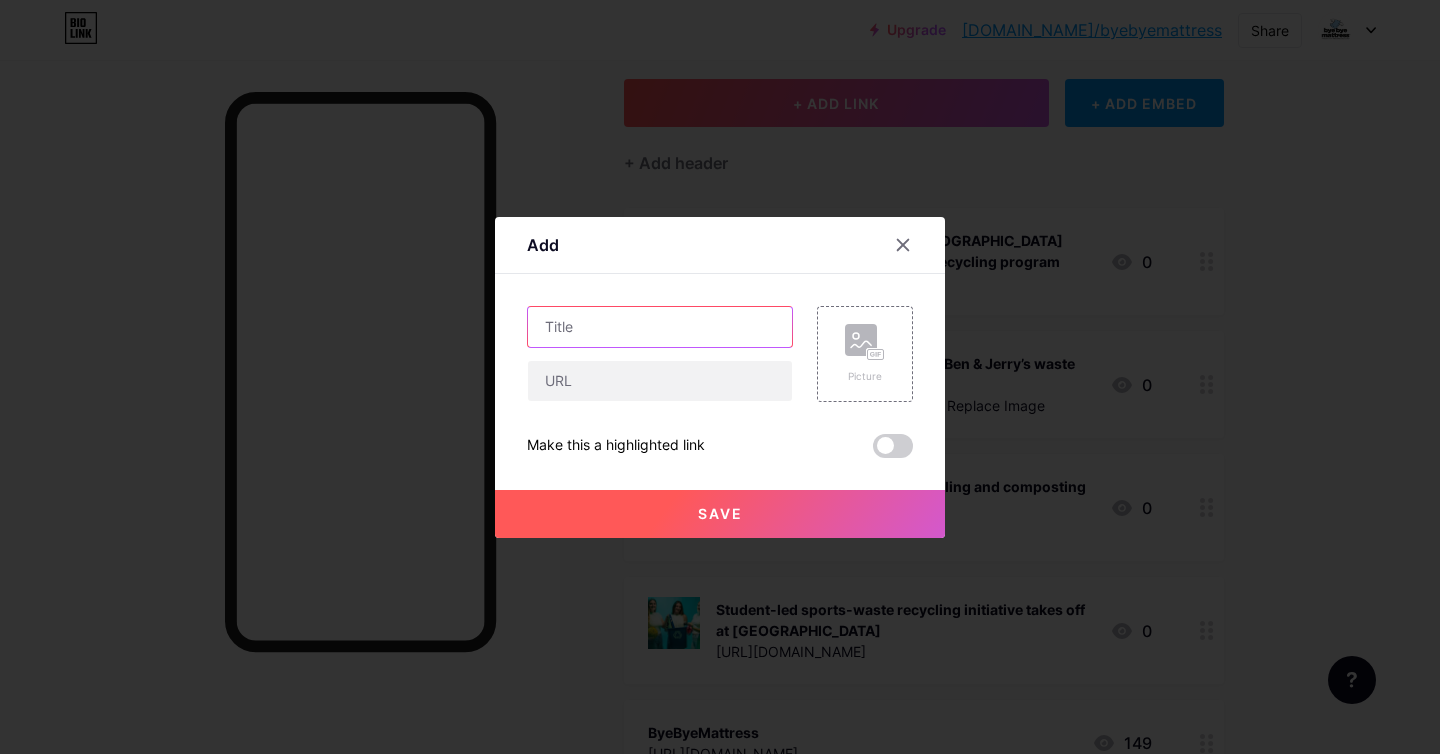 click at bounding box center (660, 327) 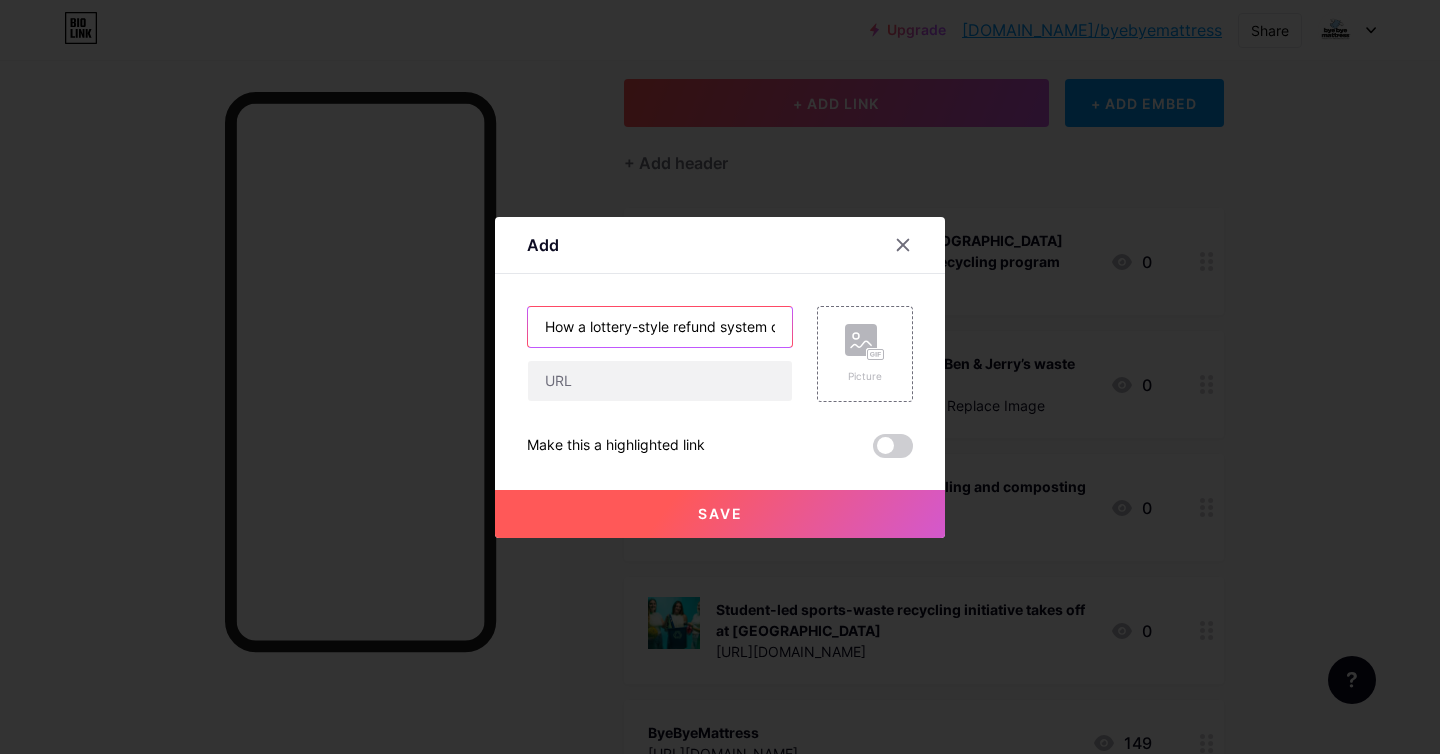 scroll, scrollTop: 0, scrollLeft: 141, axis: horizontal 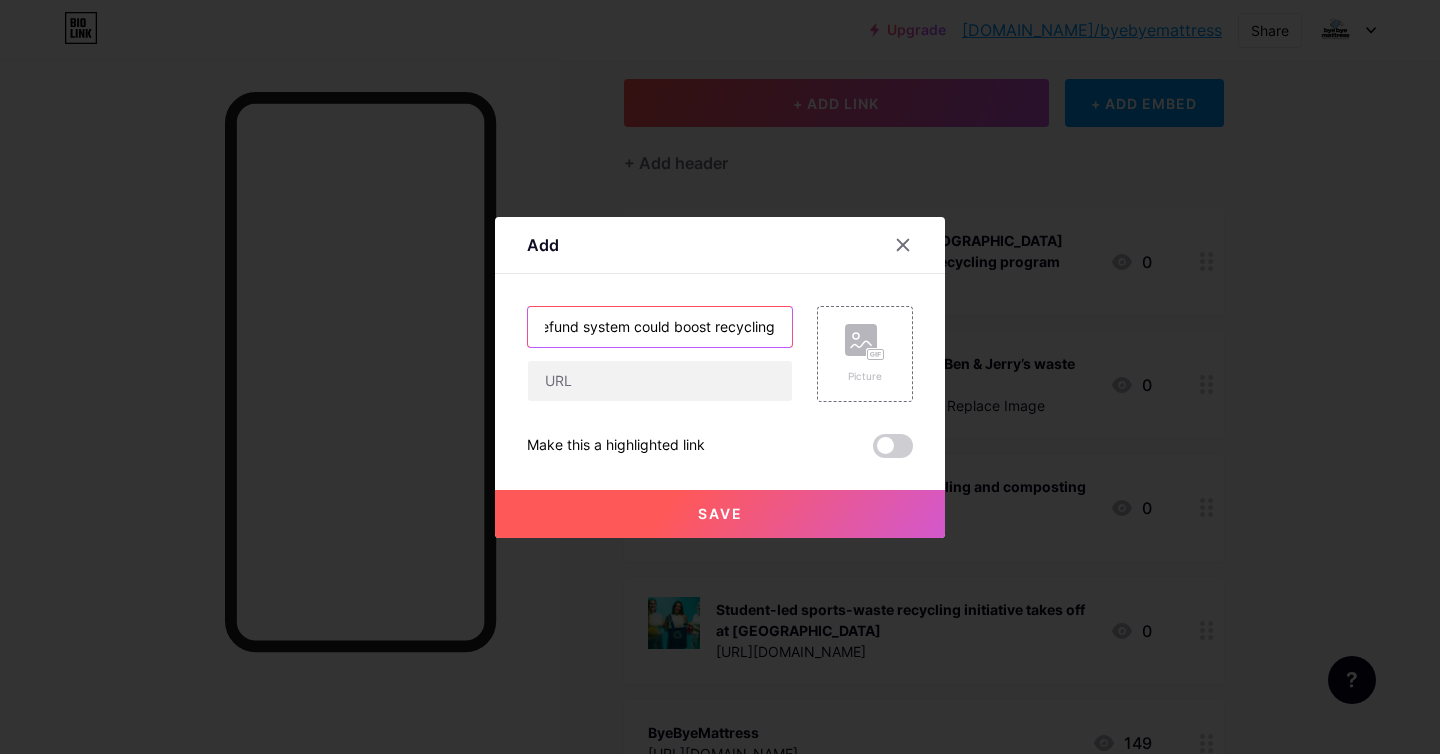 type on "How a lottery-style refund system could boost recycling" 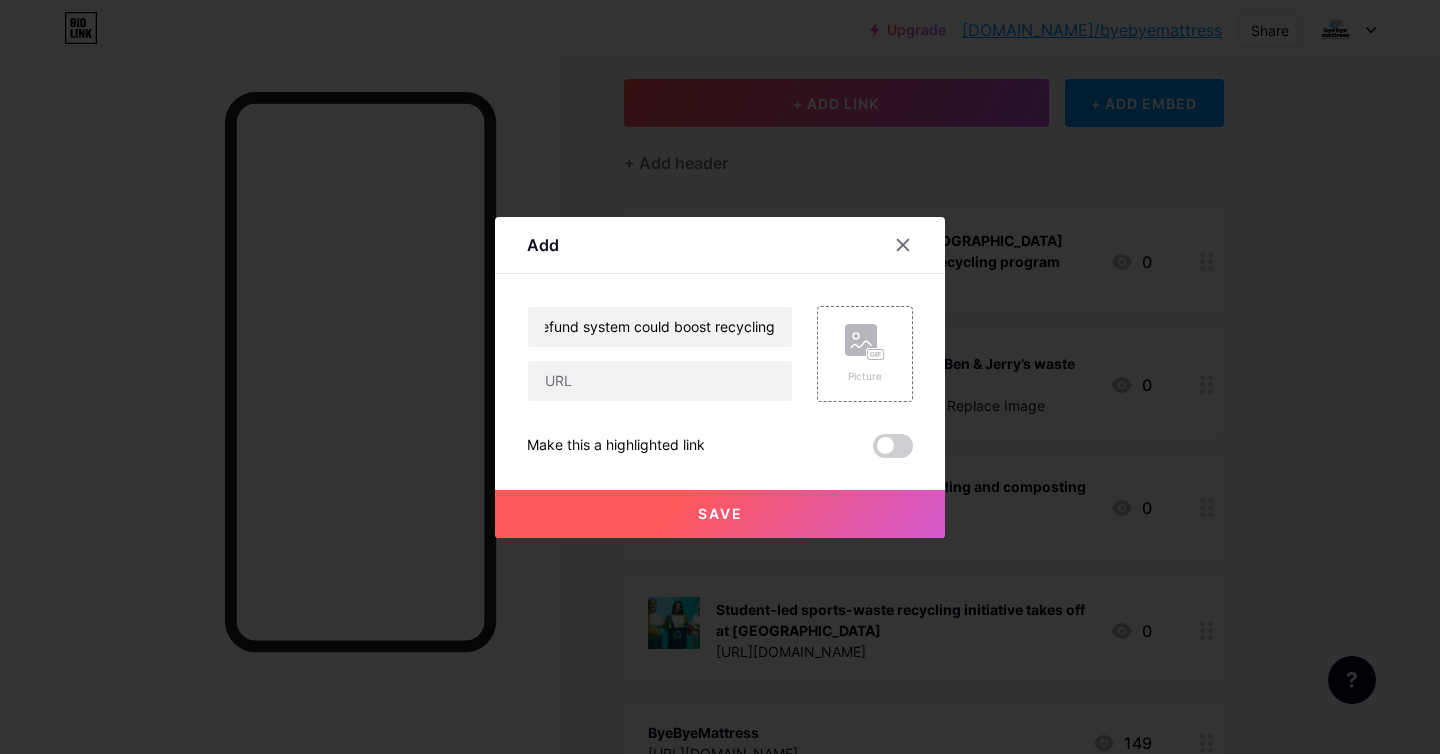 scroll, scrollTop: 0, scrollLeft: 0, axis: both 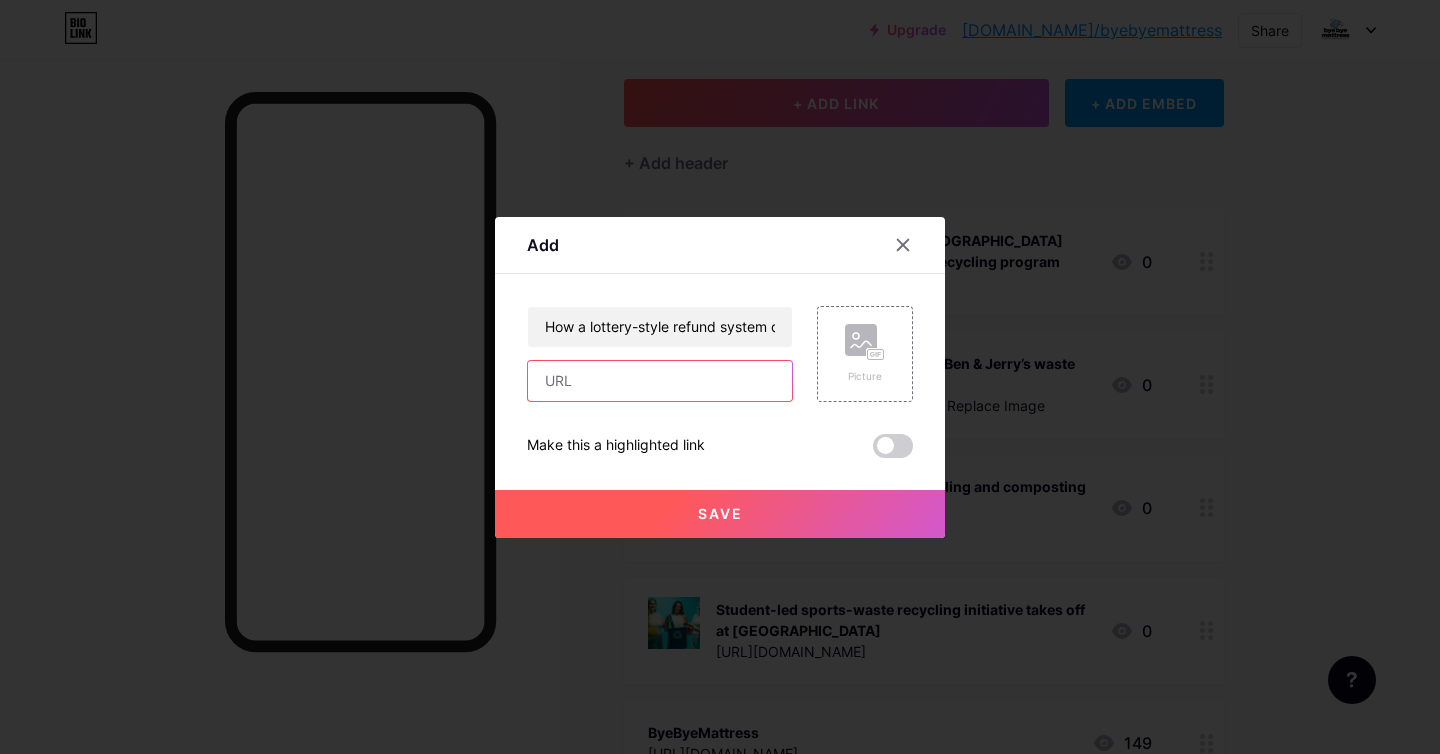 click at bounding box center [660, 381] 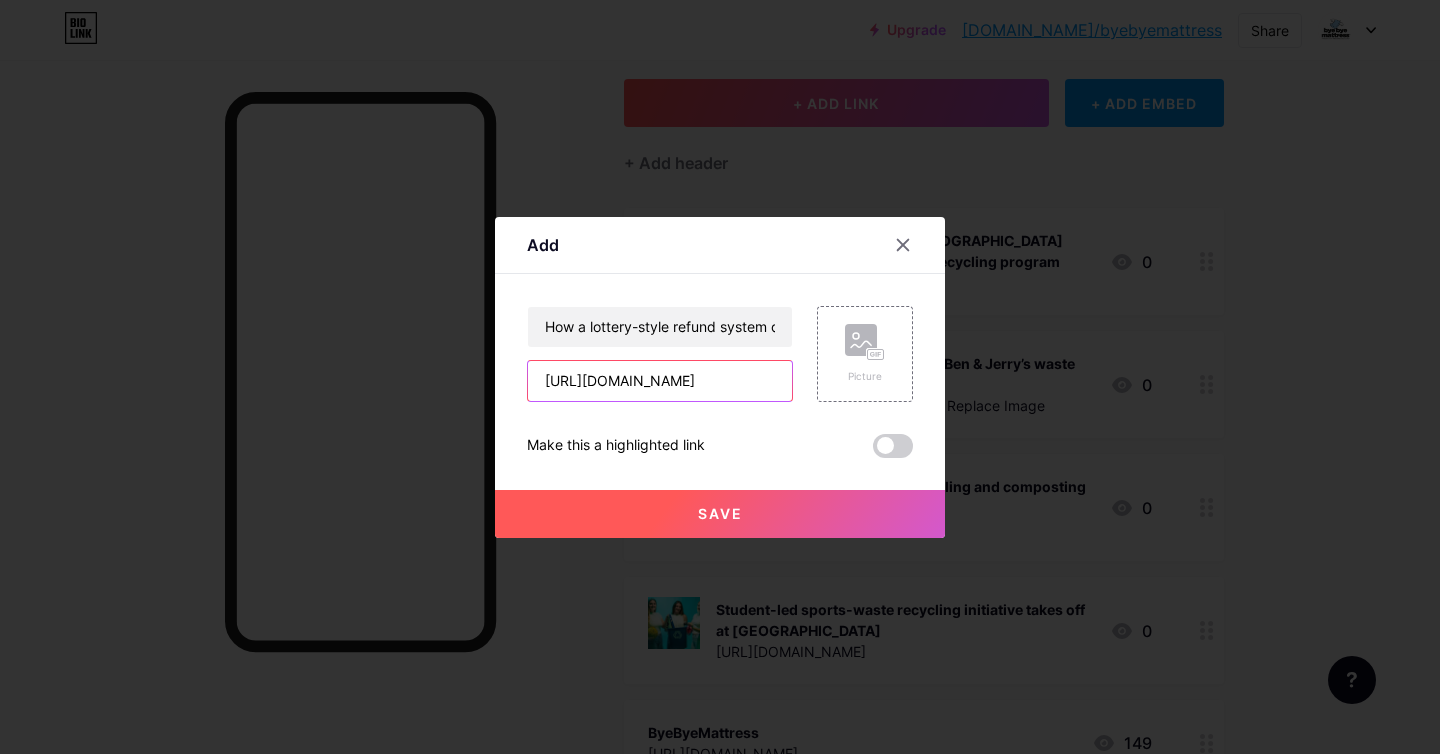 scroll, scrollTop: 0, scrollLeft: 406, axis: horizontal 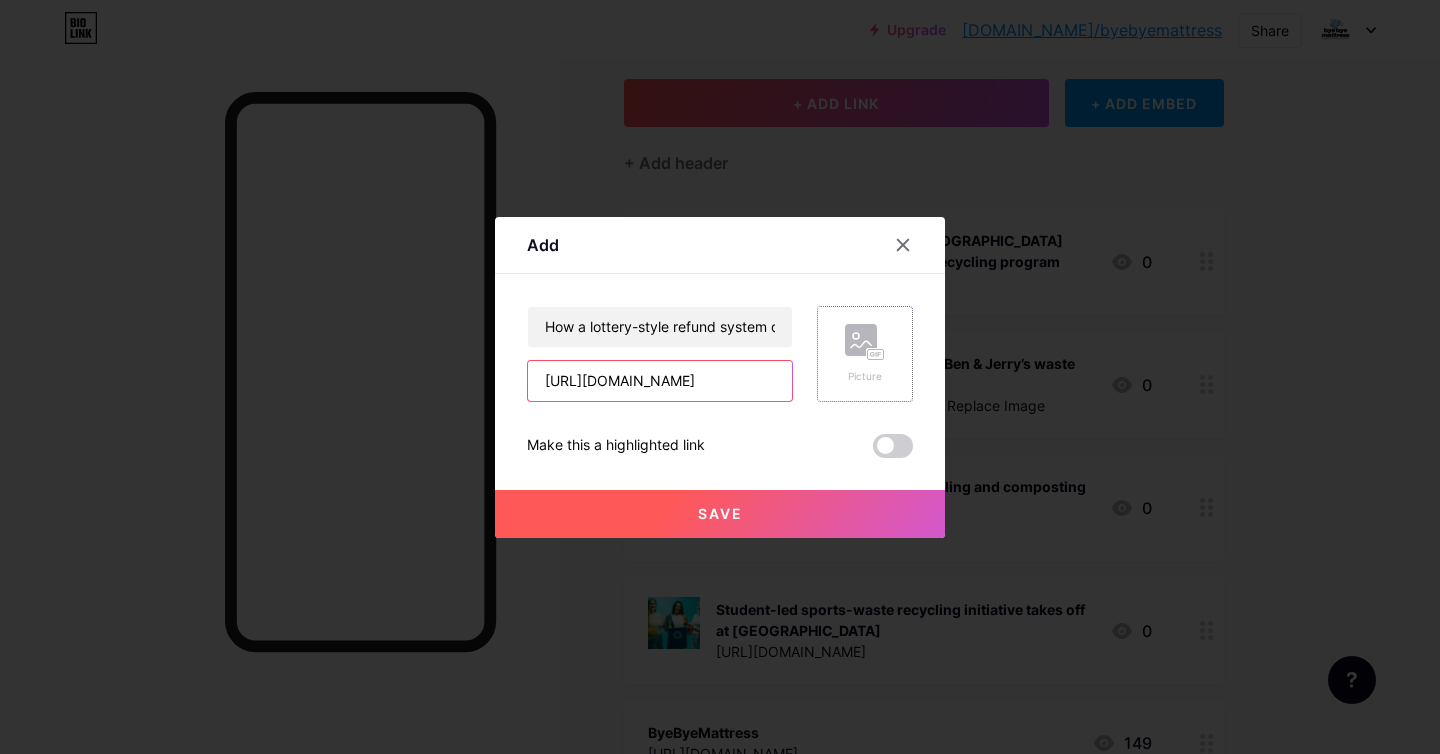 type on "[URL][DOMAIN_NAME]" 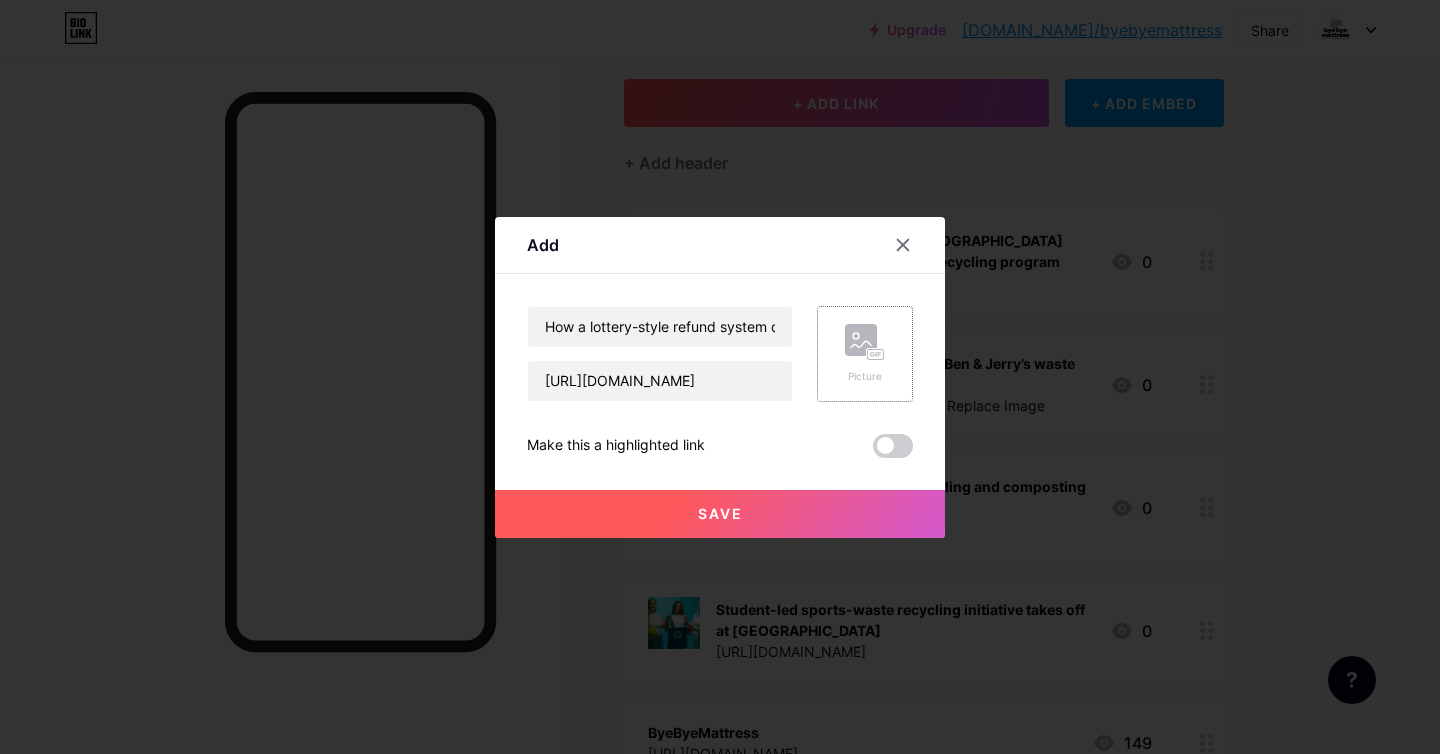 scroll, scrollTop: 0, scrollLeft: 0, axis: both 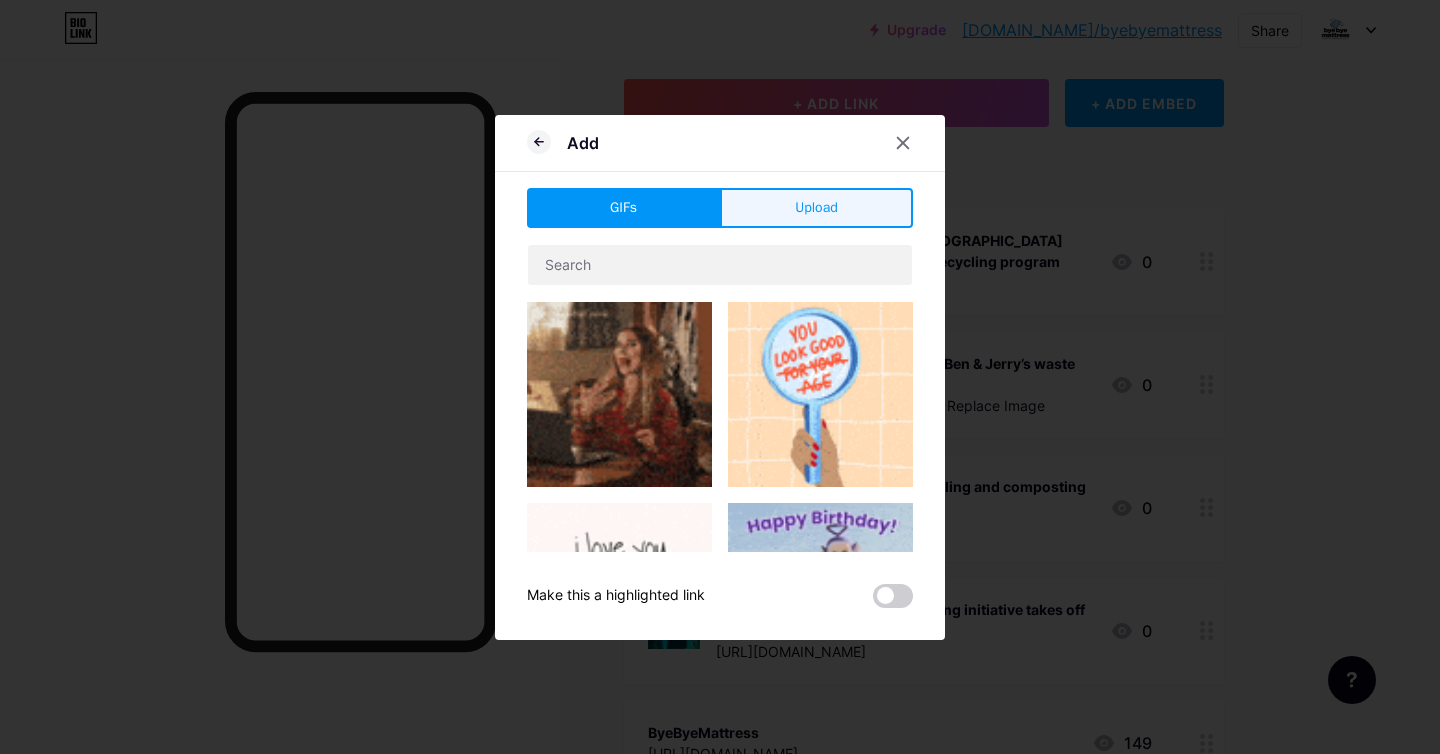 click on "Upload" at bounding box center (816, 207) 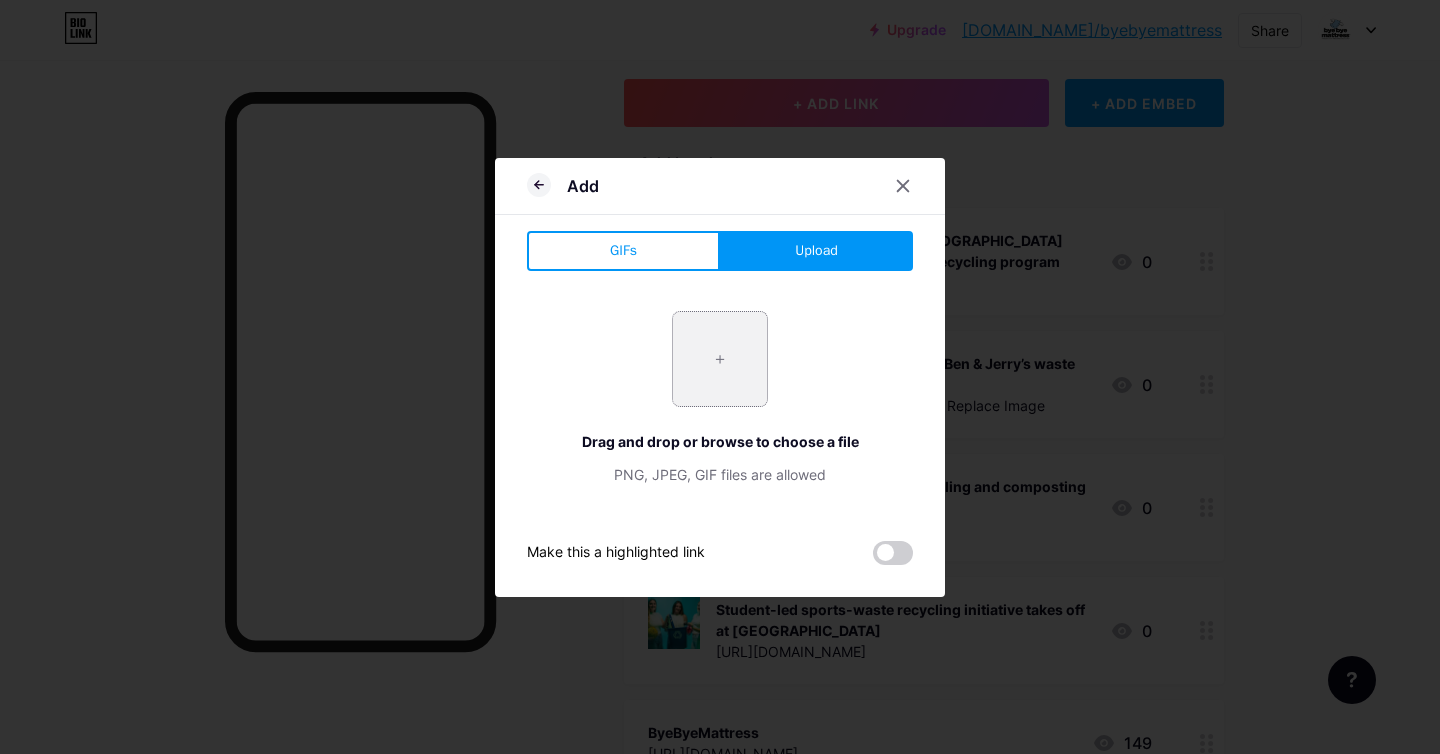 click at bounding box center (720, 359) 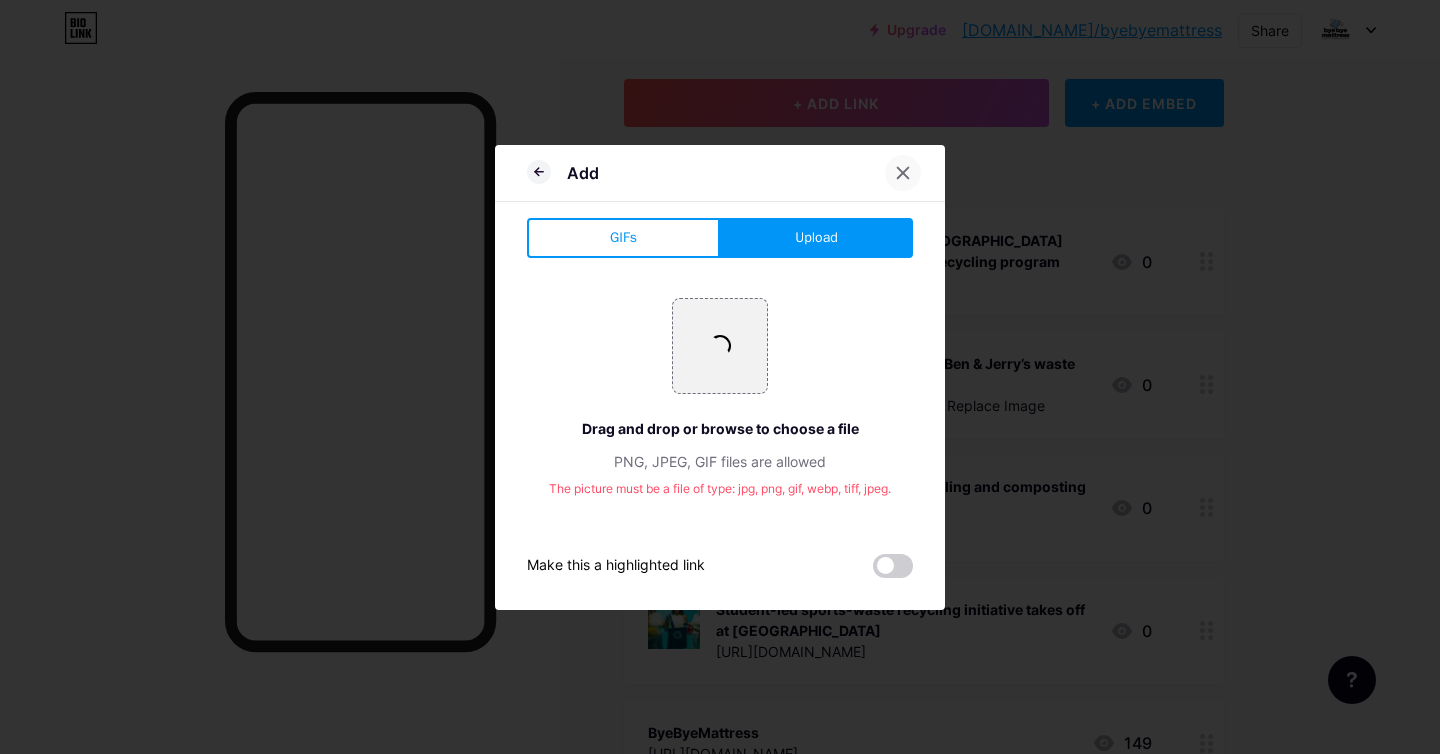 click 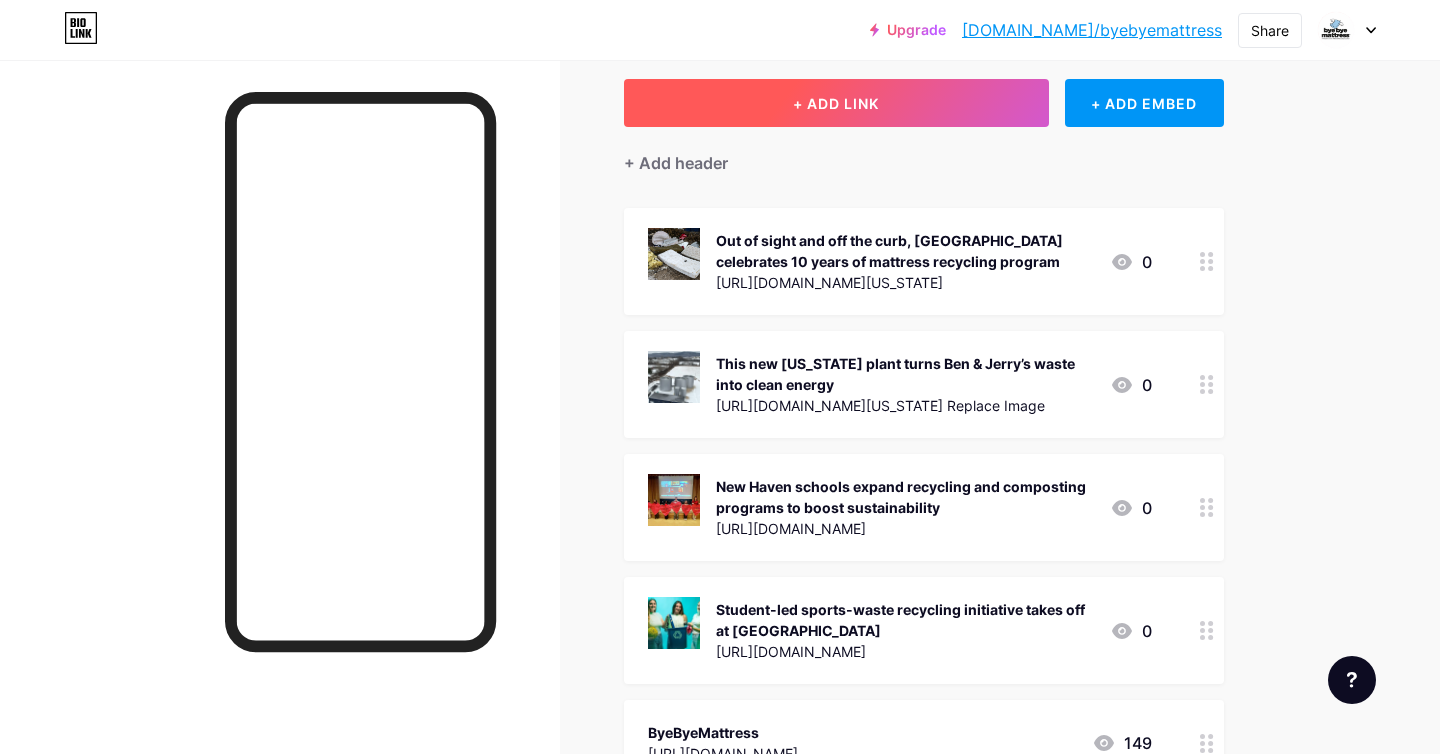 click on "+ ADD LINK" at bounding box center (836, 103) 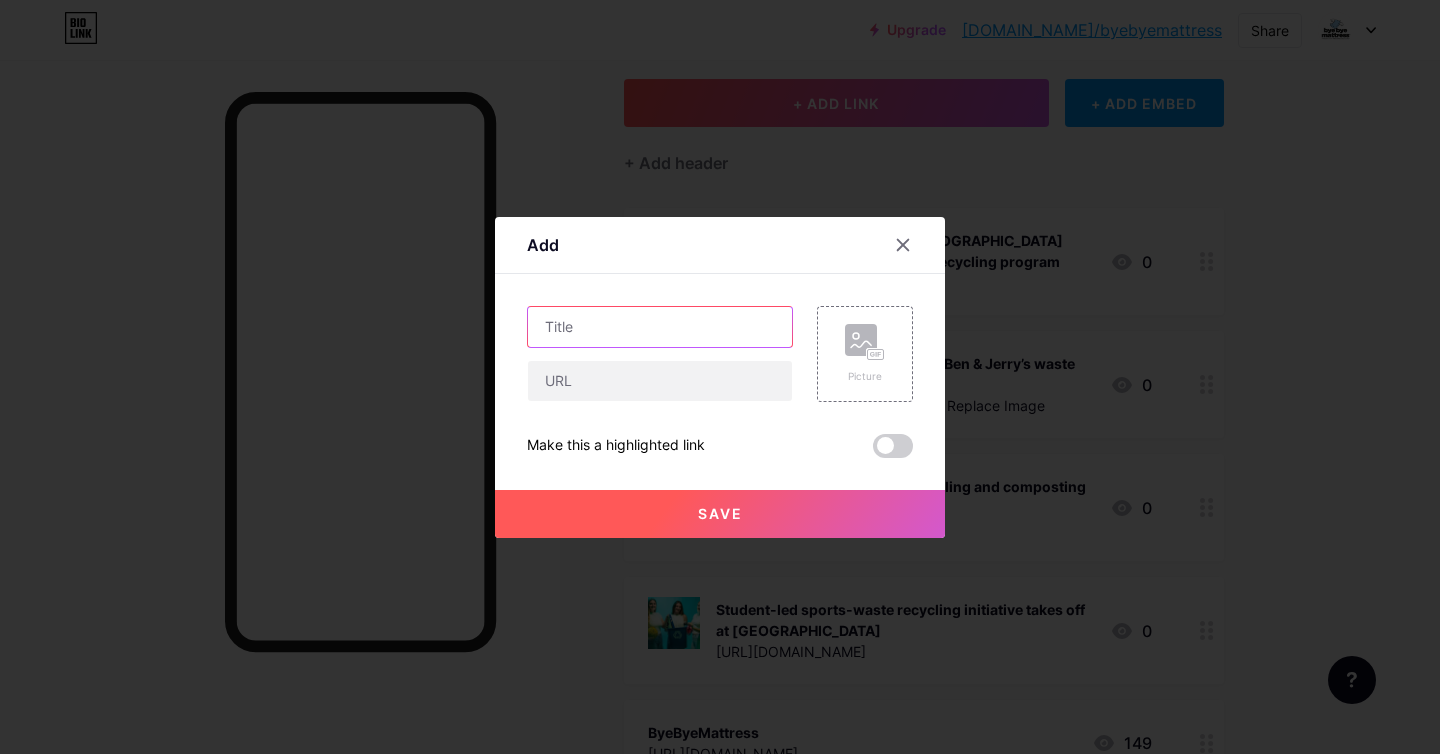 click at bounding box center (660, 327) 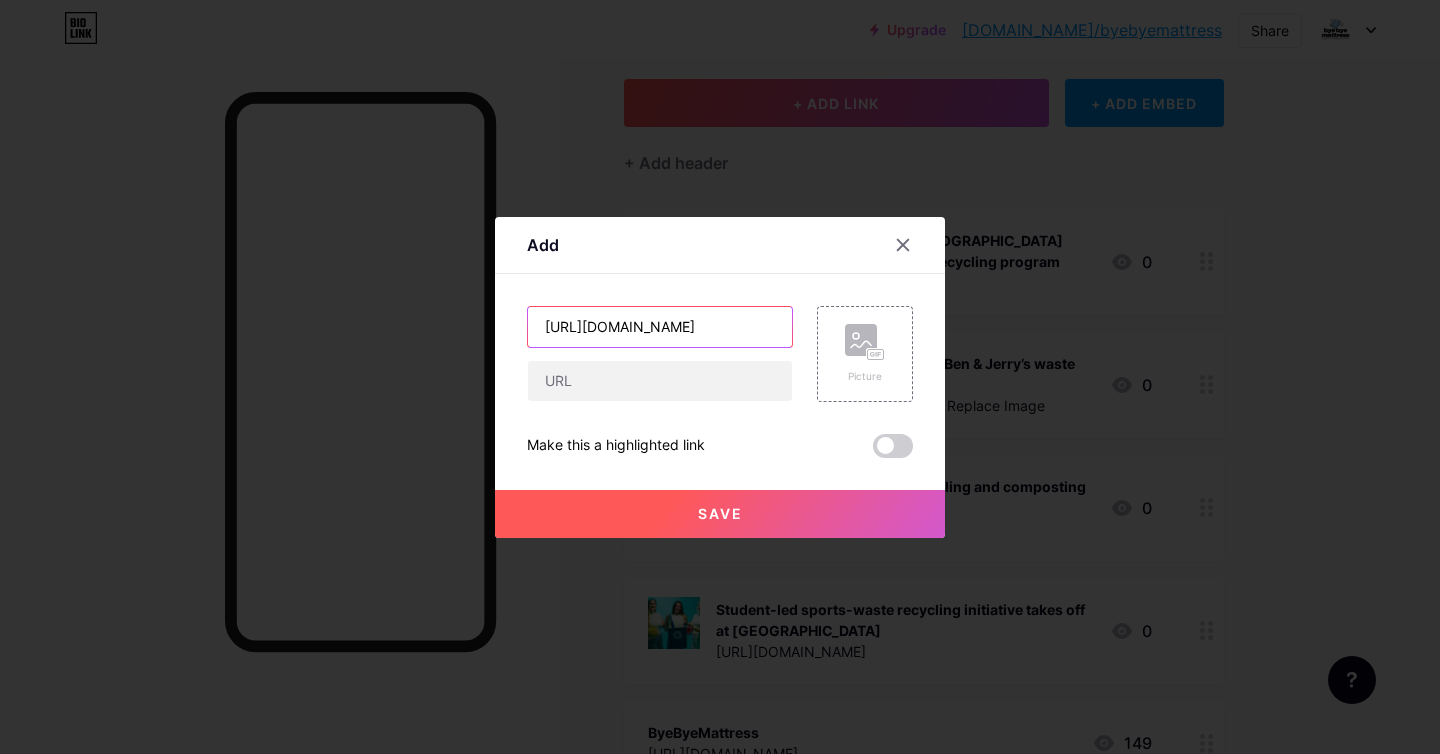 scroll, scrollTop: 0, scrollLeft: 406, axis: horizontal 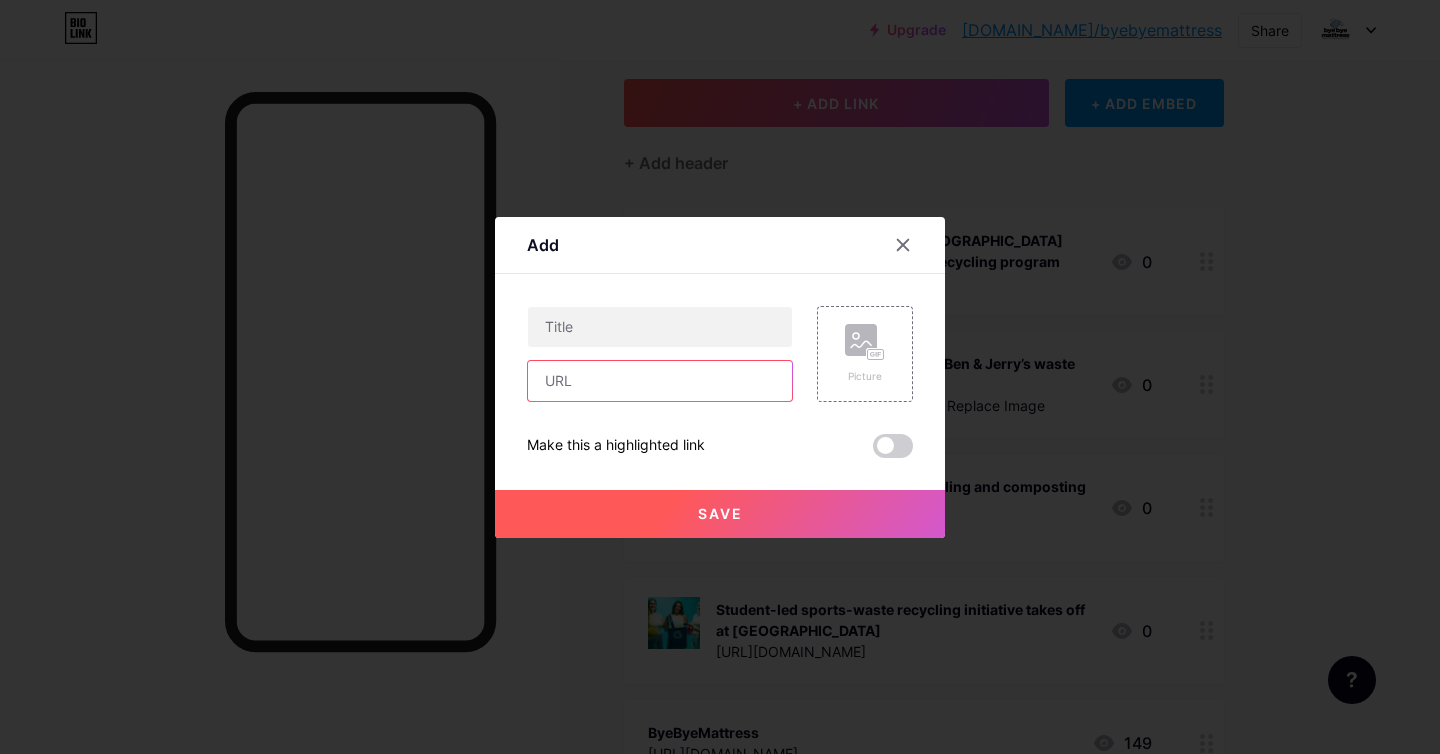click at bounding box center (660, 381) 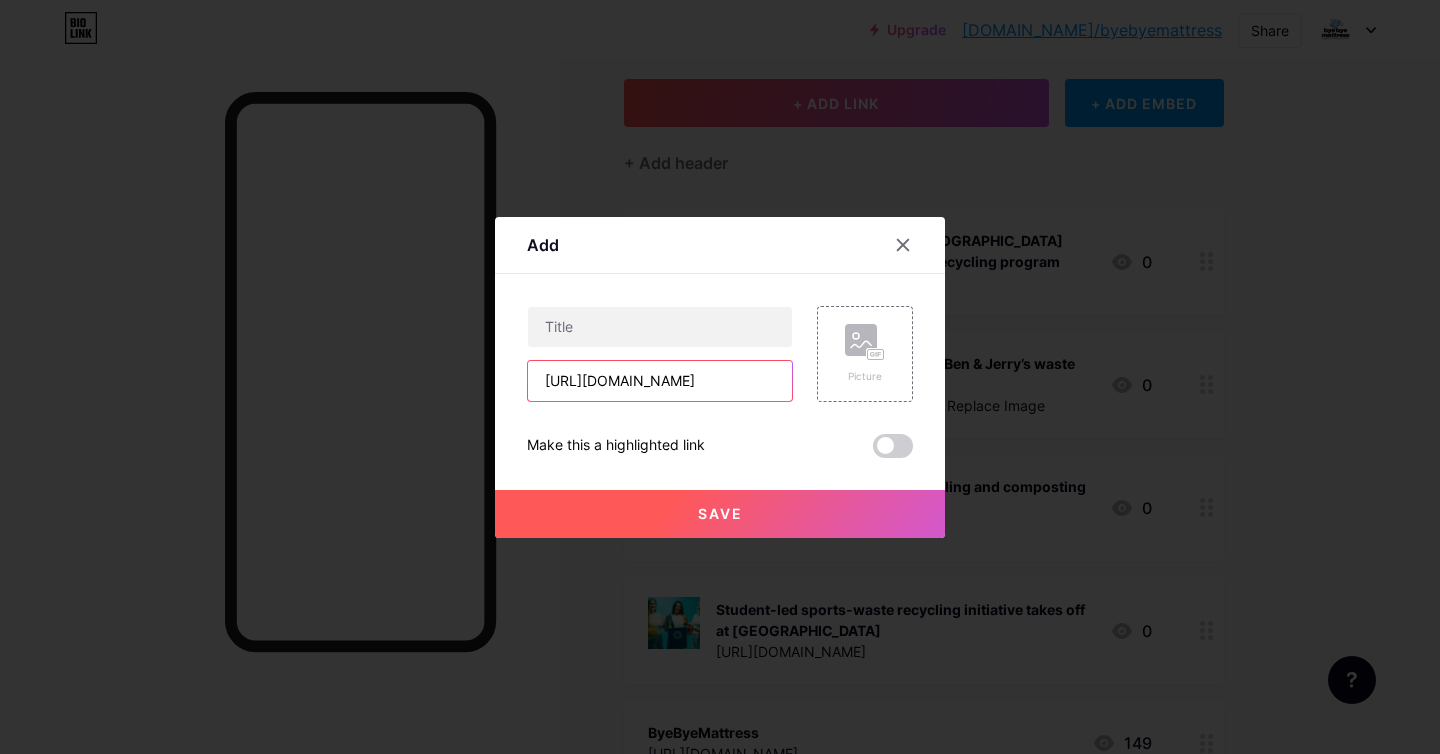 scroll, scrollTop: 0, scrollLeft: 406, axis: horizontal 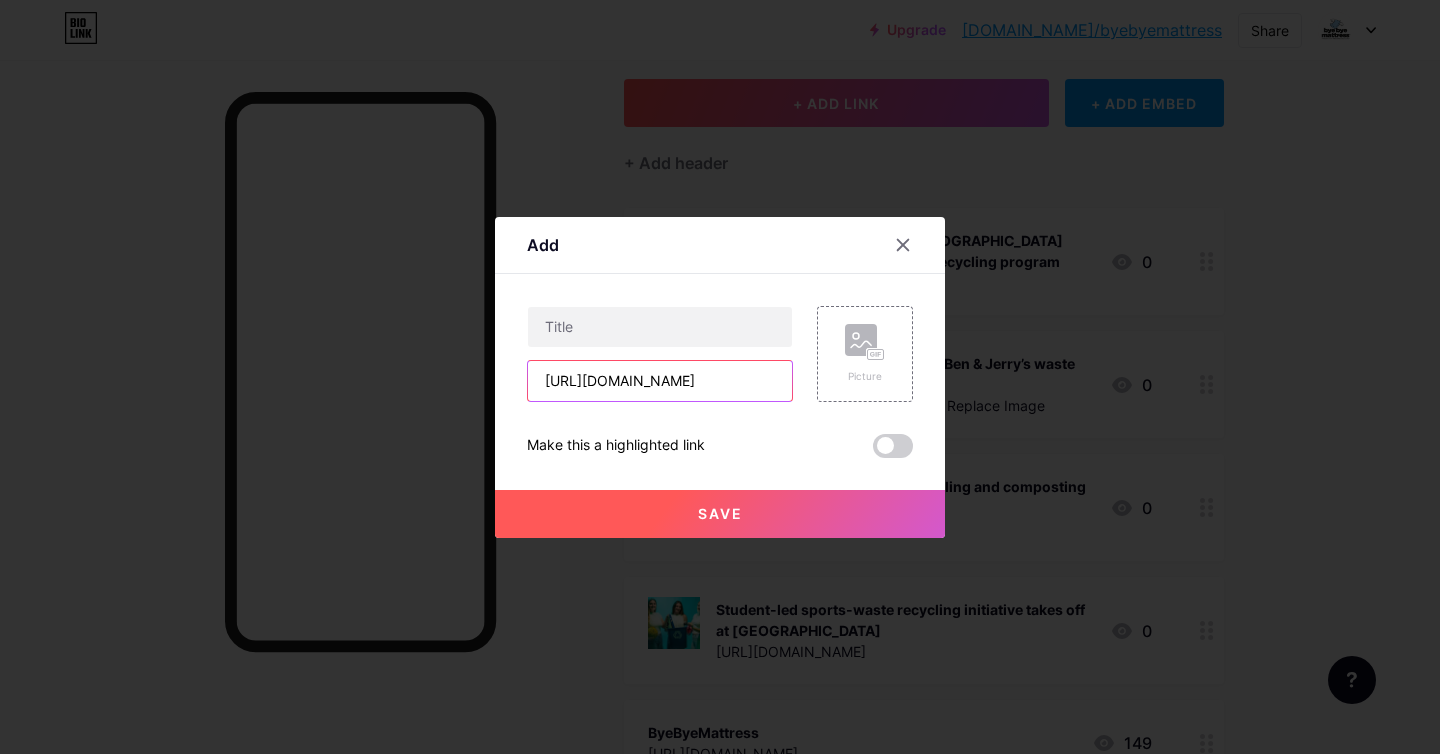 type on "[URL][DOMAIN_NAME]" 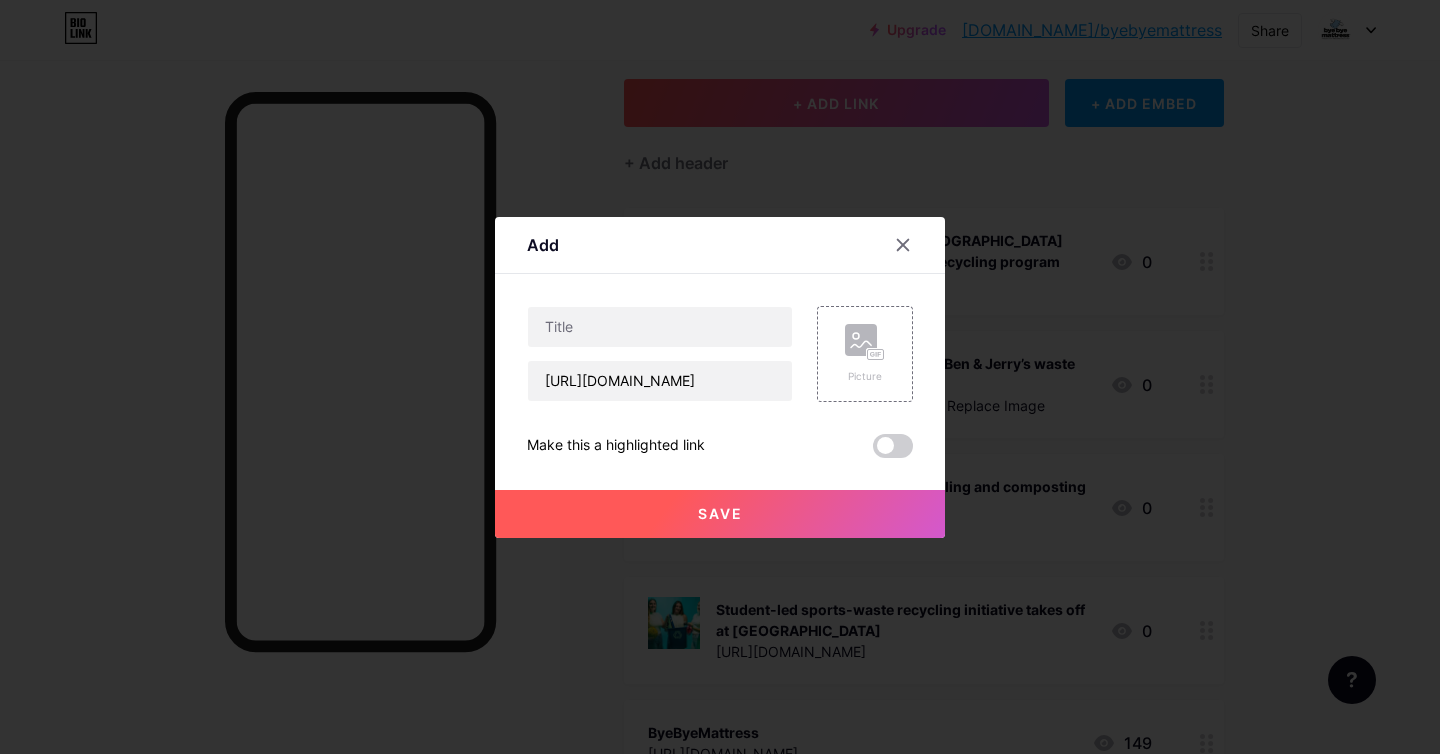 scroll, scrollTop: 0, scrollLeft: 0, axis: both 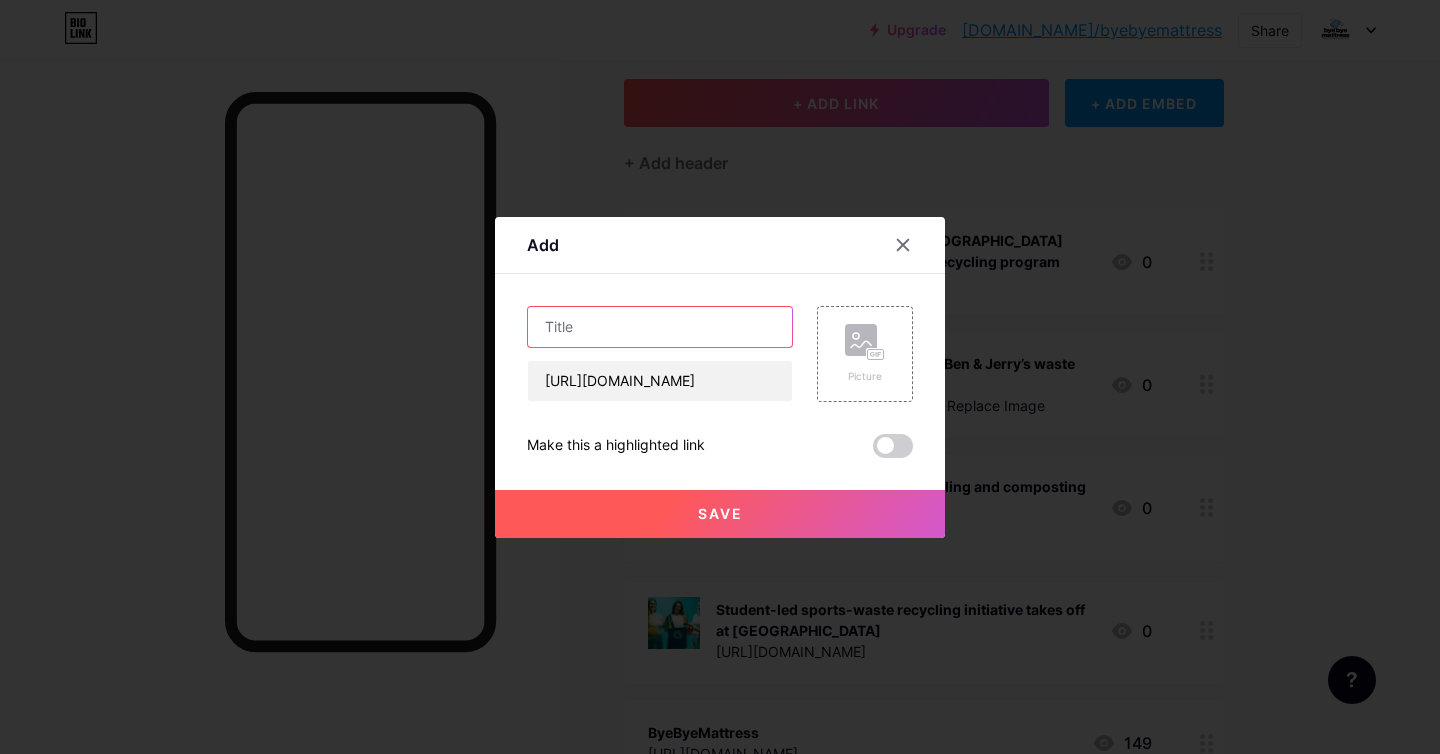 click at bounding box center [660, 327] 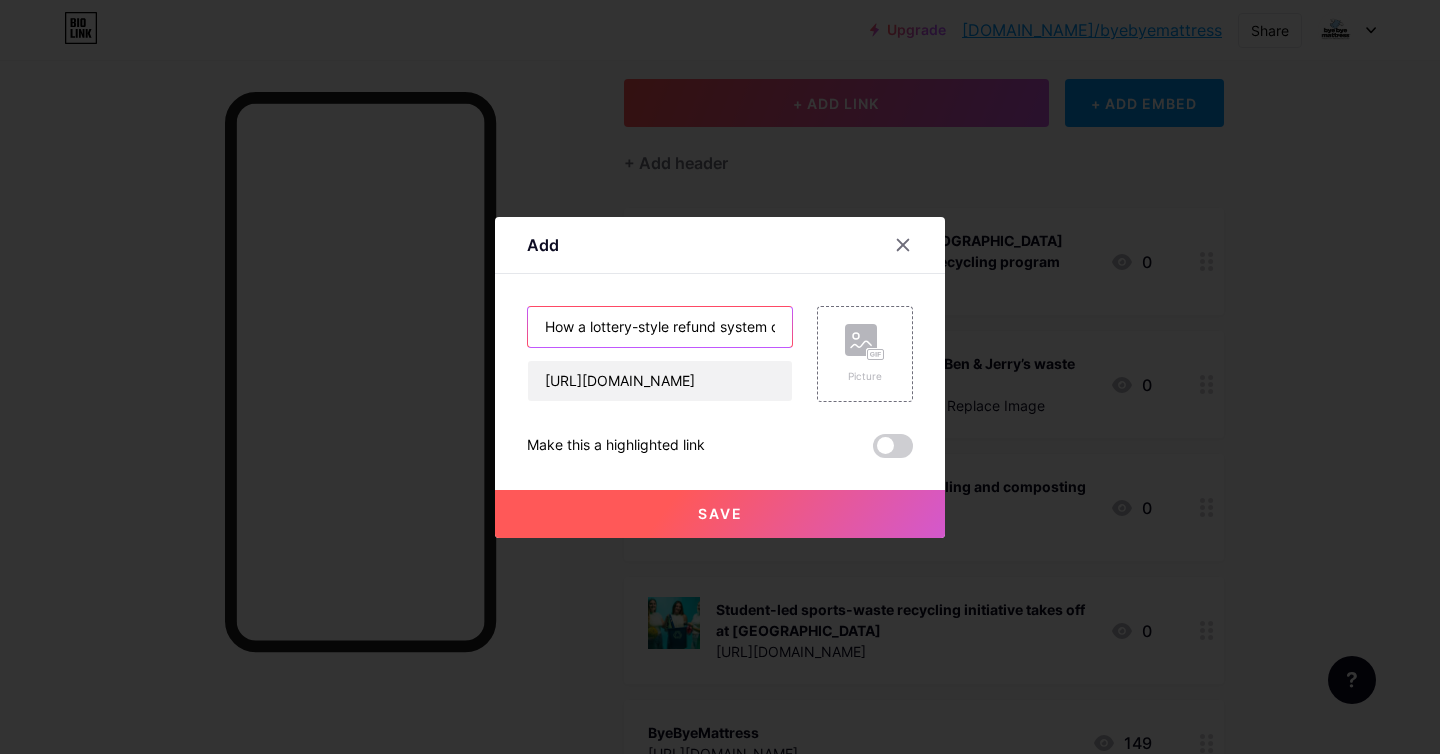 scroll, scrollTop: 0, scrollLeft: 141, axis: horizontal 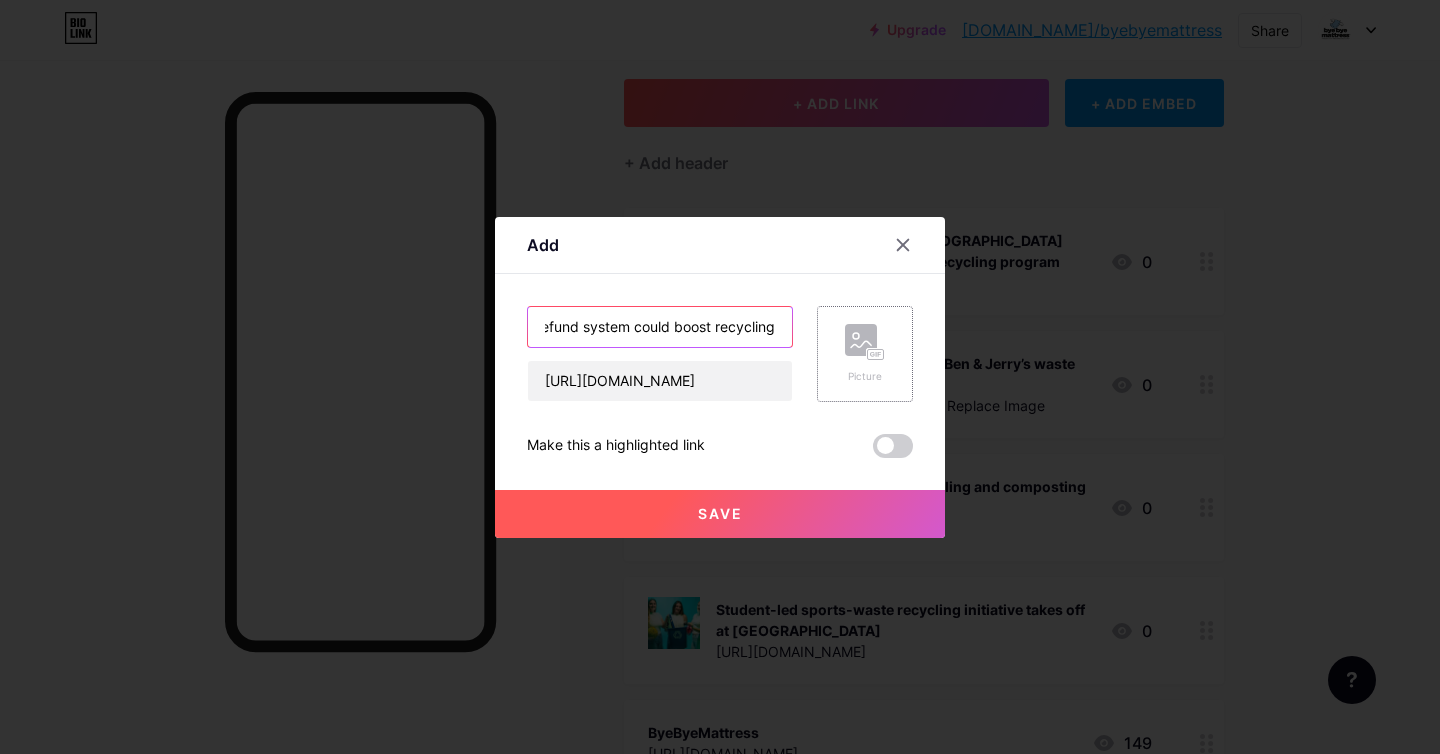 type on "How a lottery-style refund system could boost recycling" 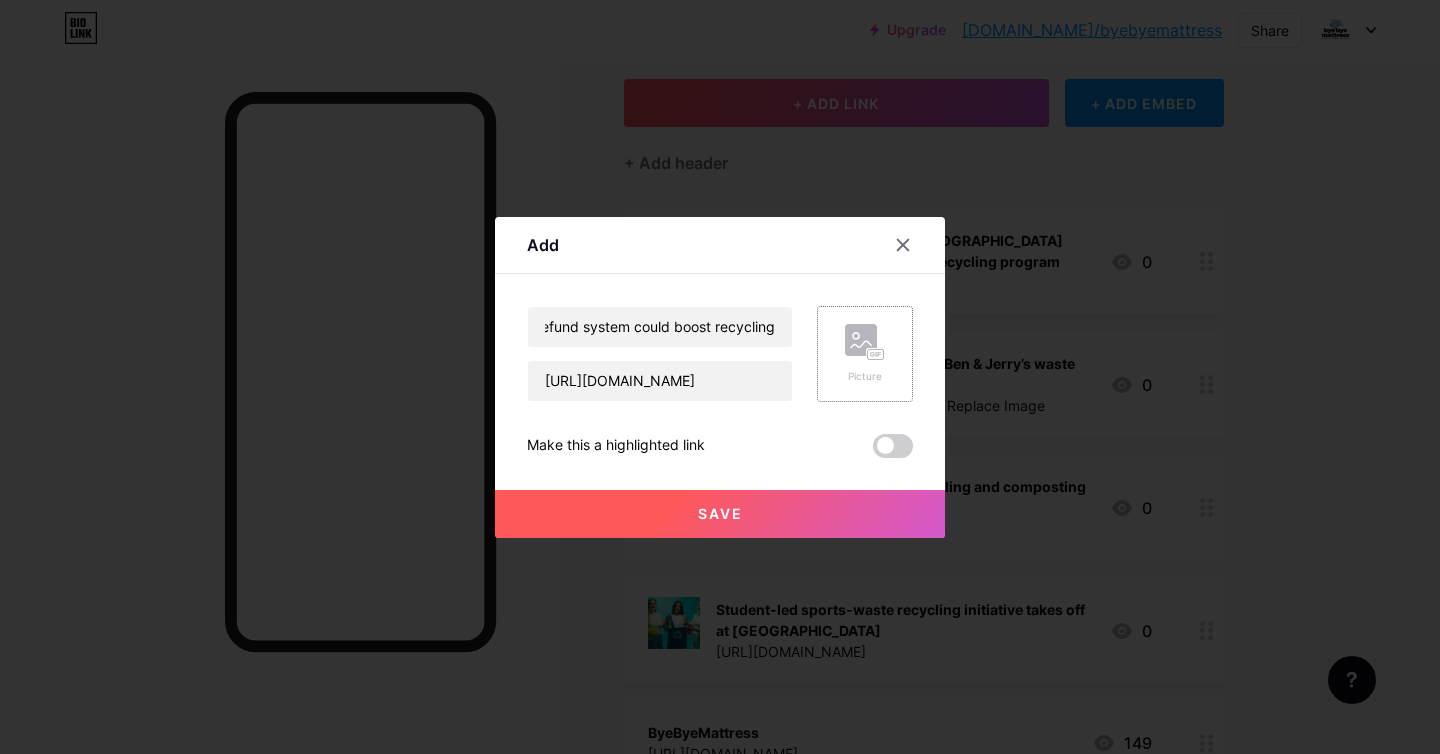 scroll, scrollTop: 0, scrollLeft: 0, axis: both 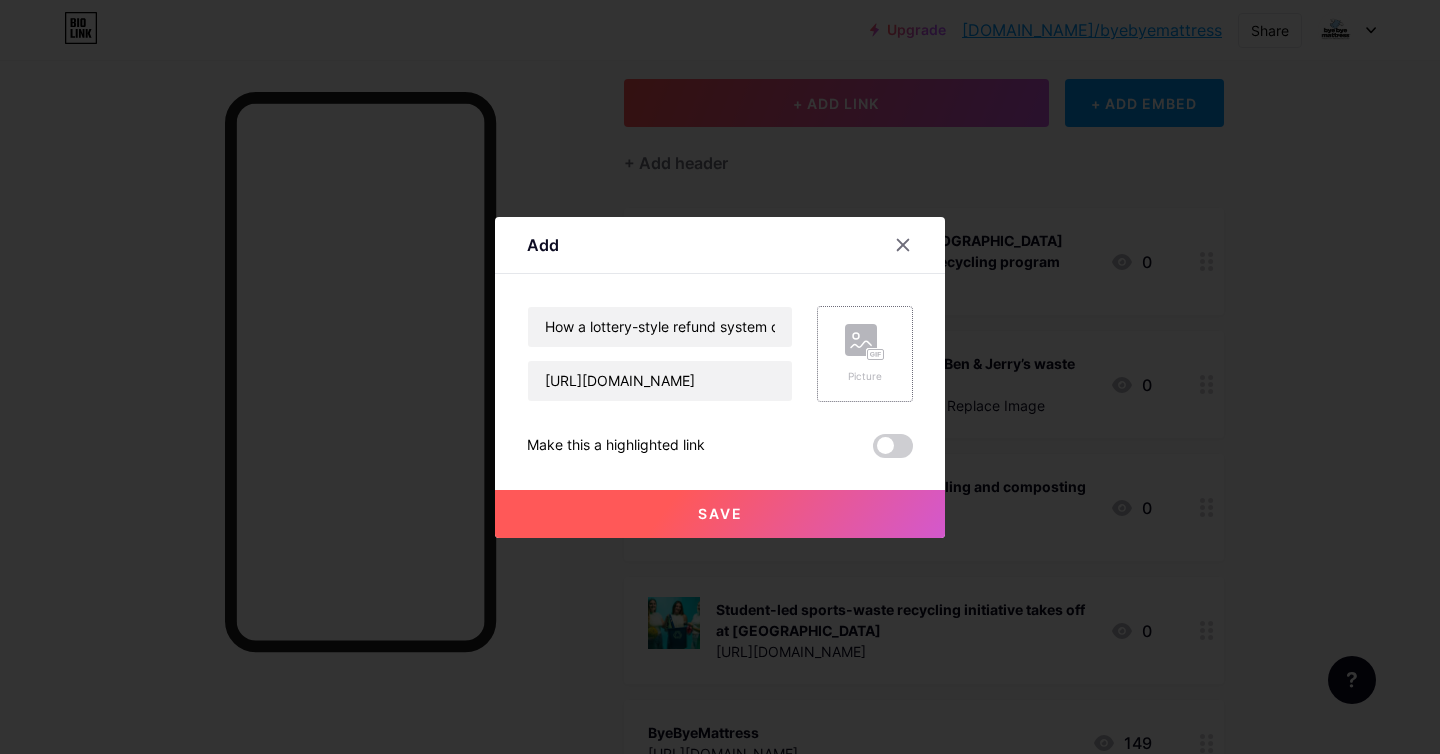 click on "Picture" at bounding box center (865, 354) 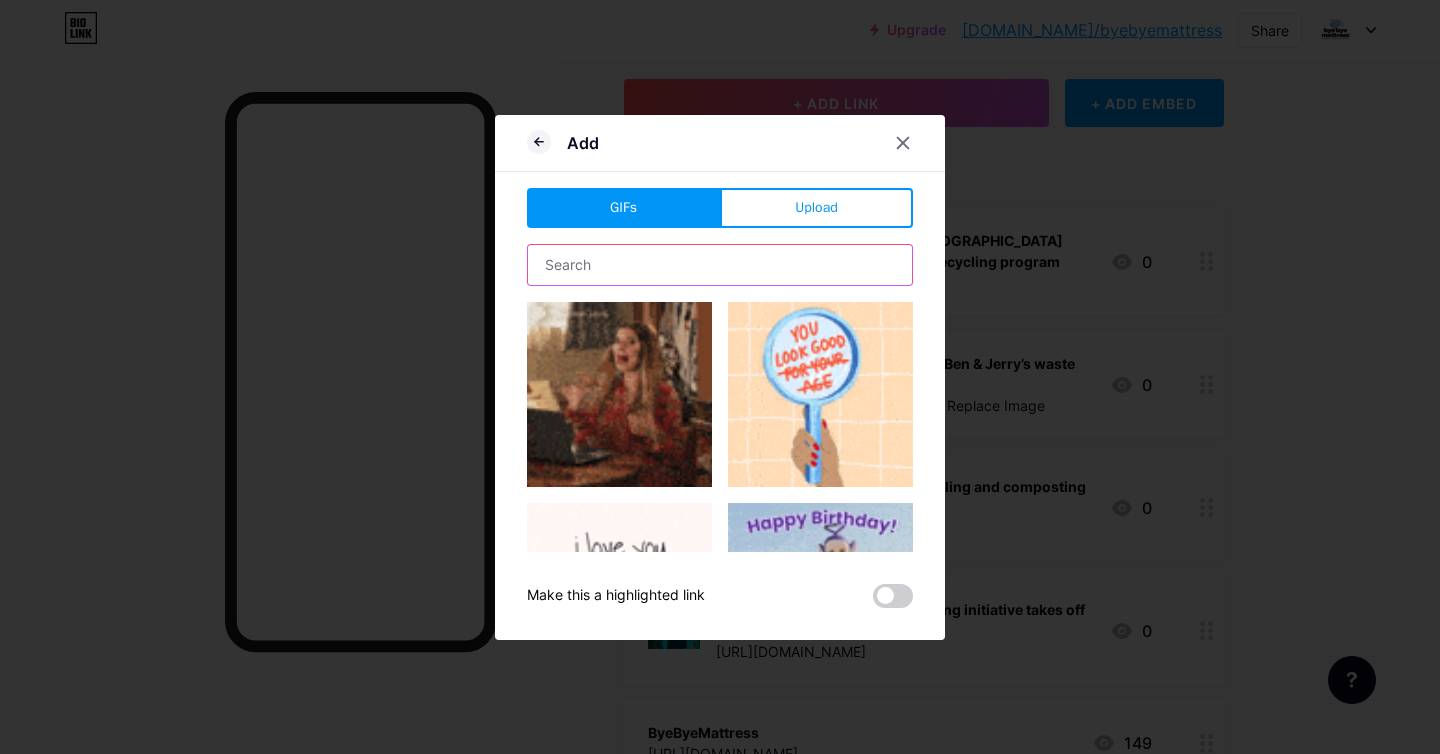 click at bounding box center [720, 265] 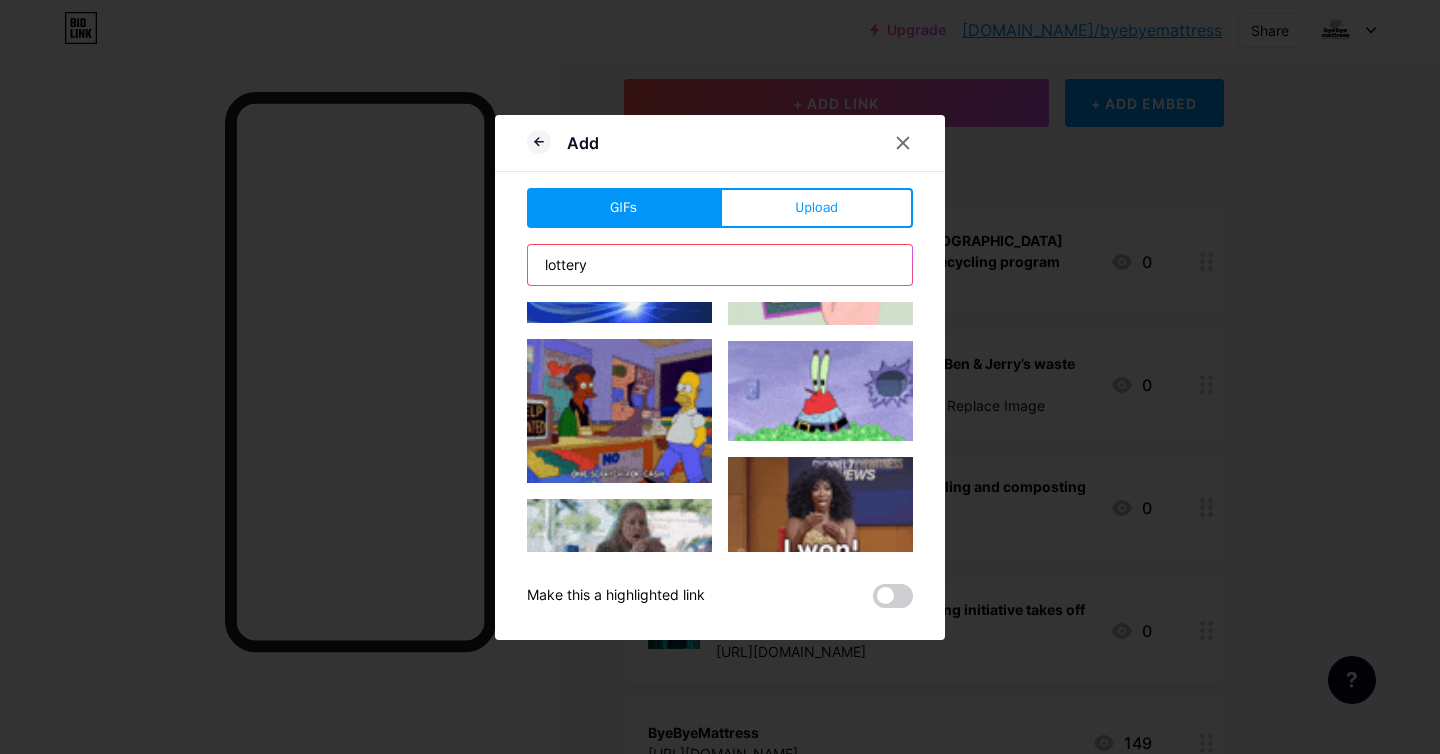 scroll, scrollTop: 112, scrollLeft: 0, axis: vertical 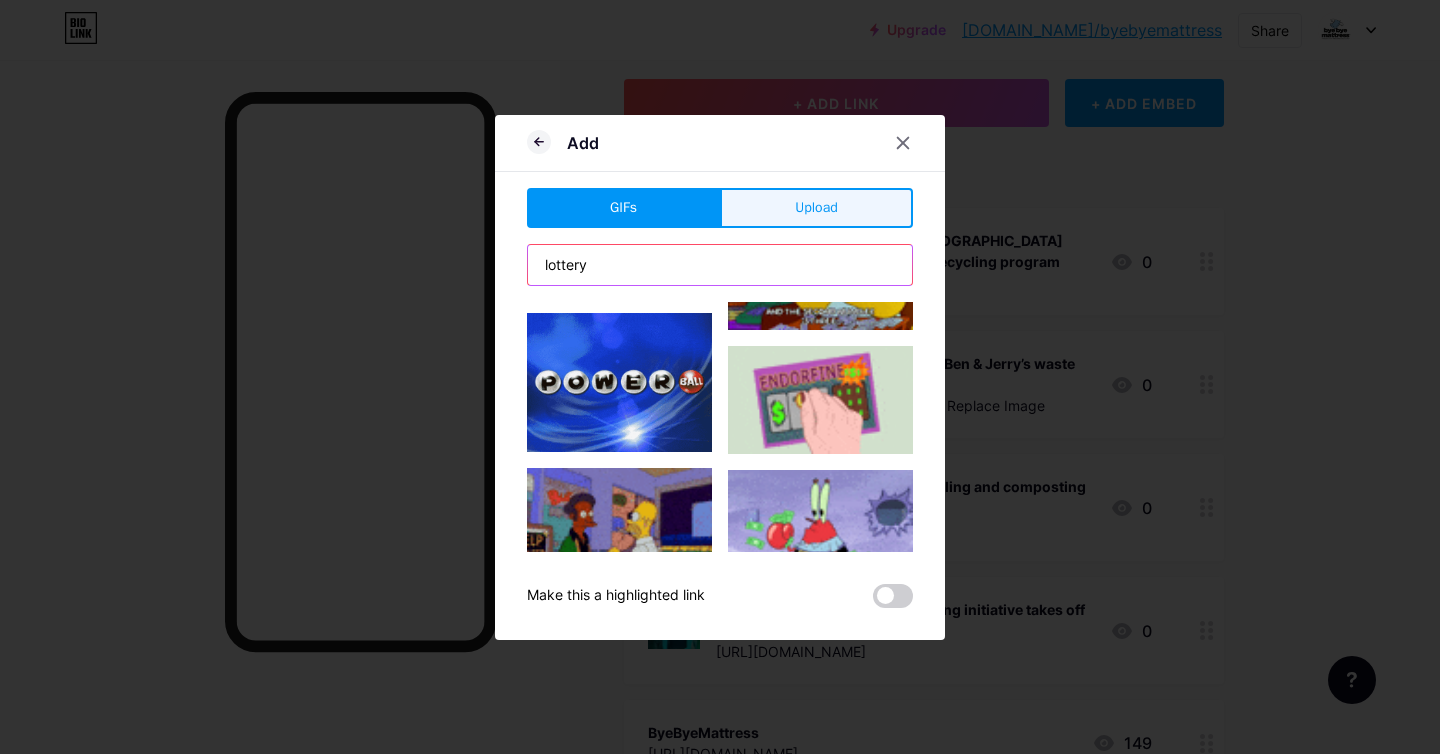 type on "lottery" 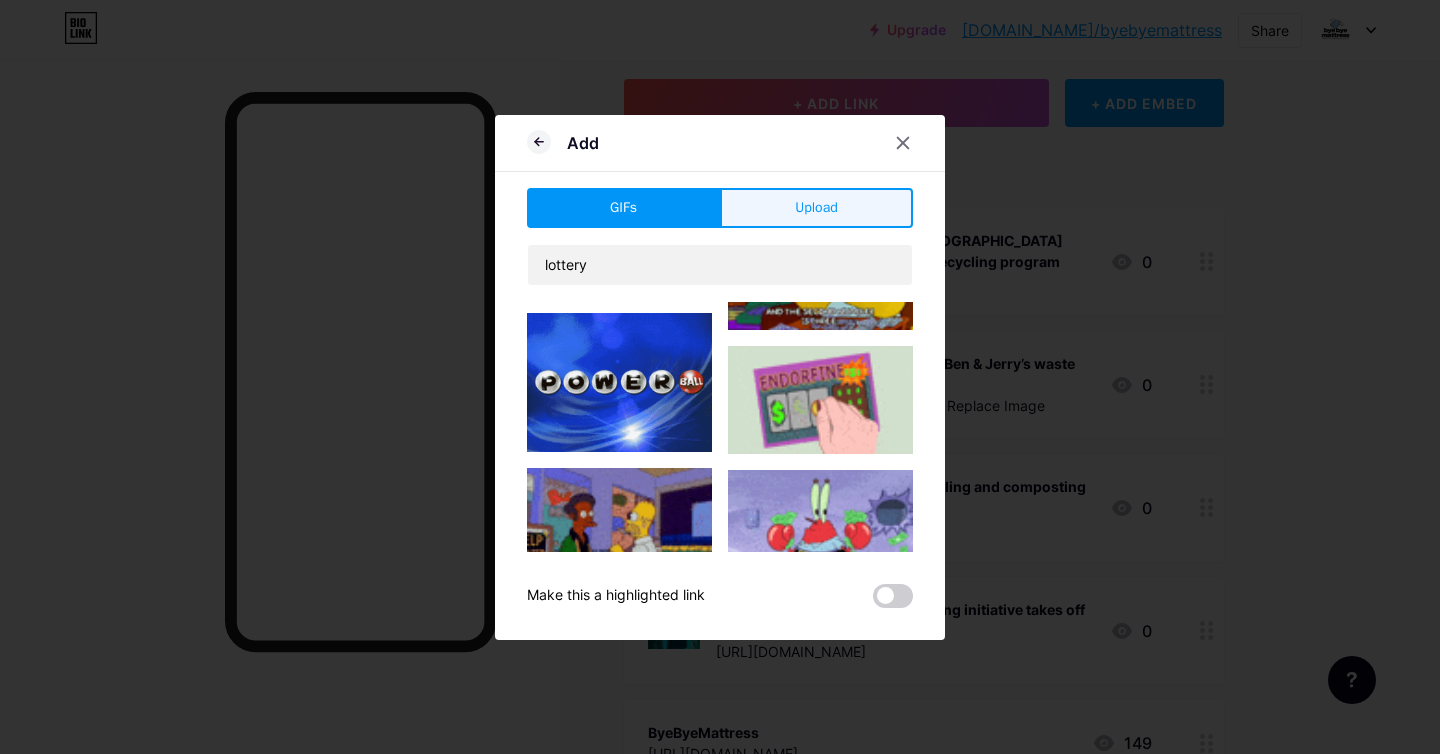 click on "Upload" at bounding box center [816, 207] 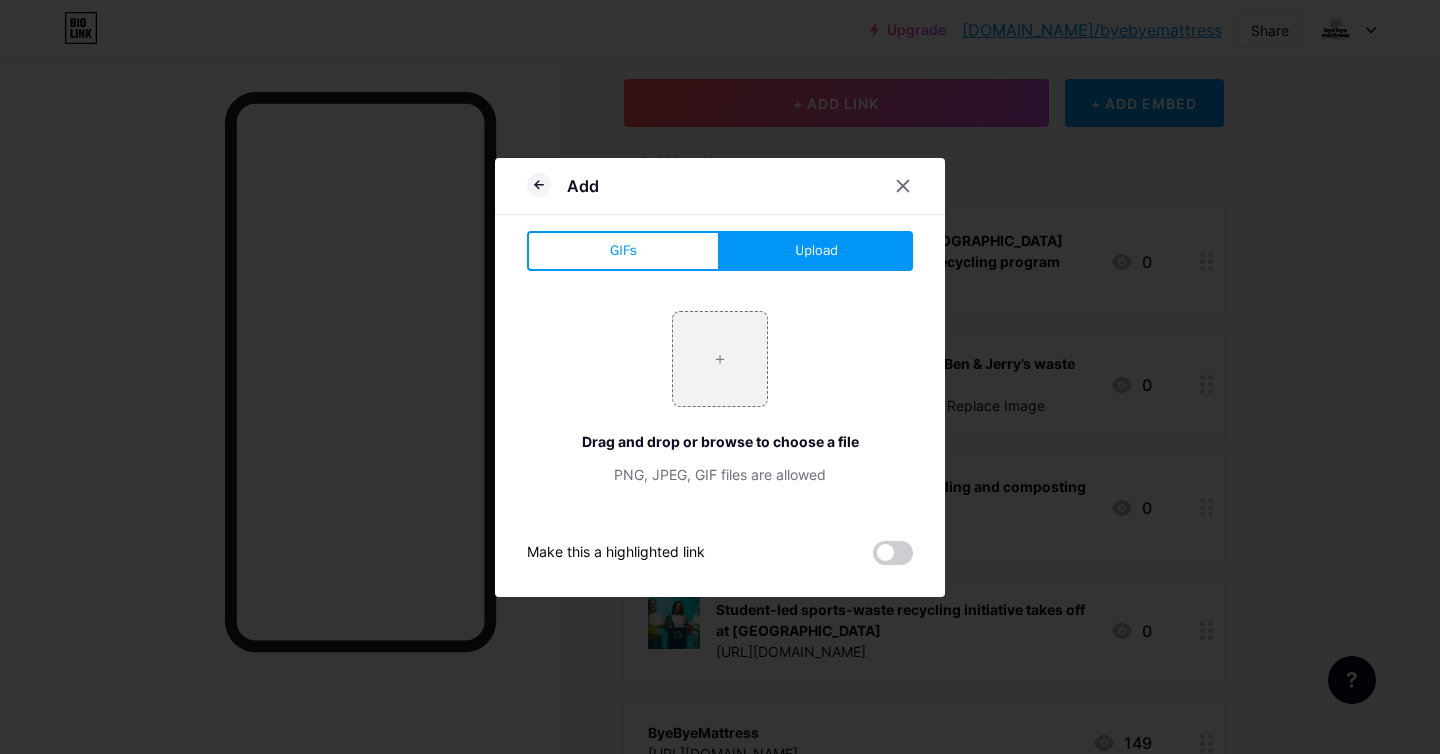 click on "Upload" at bounding box center (816, 251) 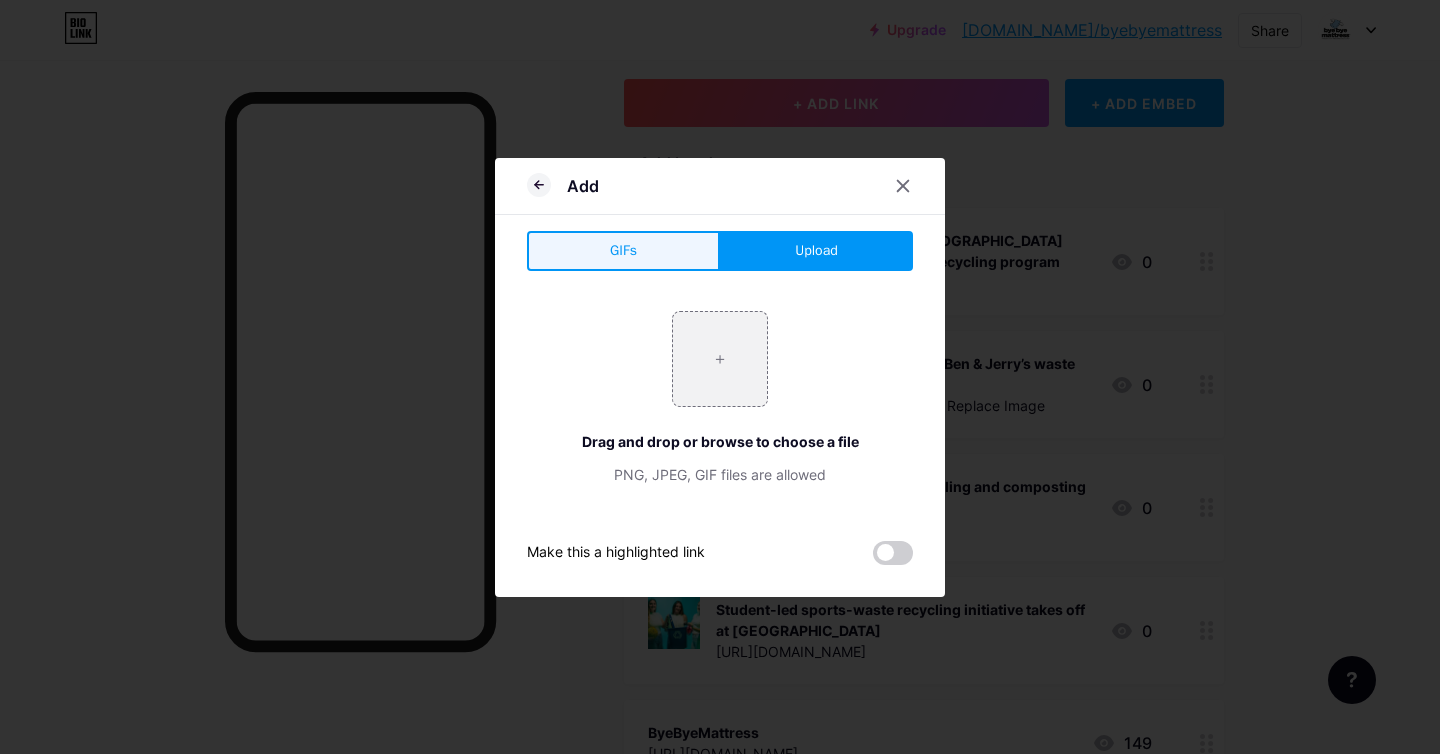 click on "GIFs" at bounding box center [623, 251] 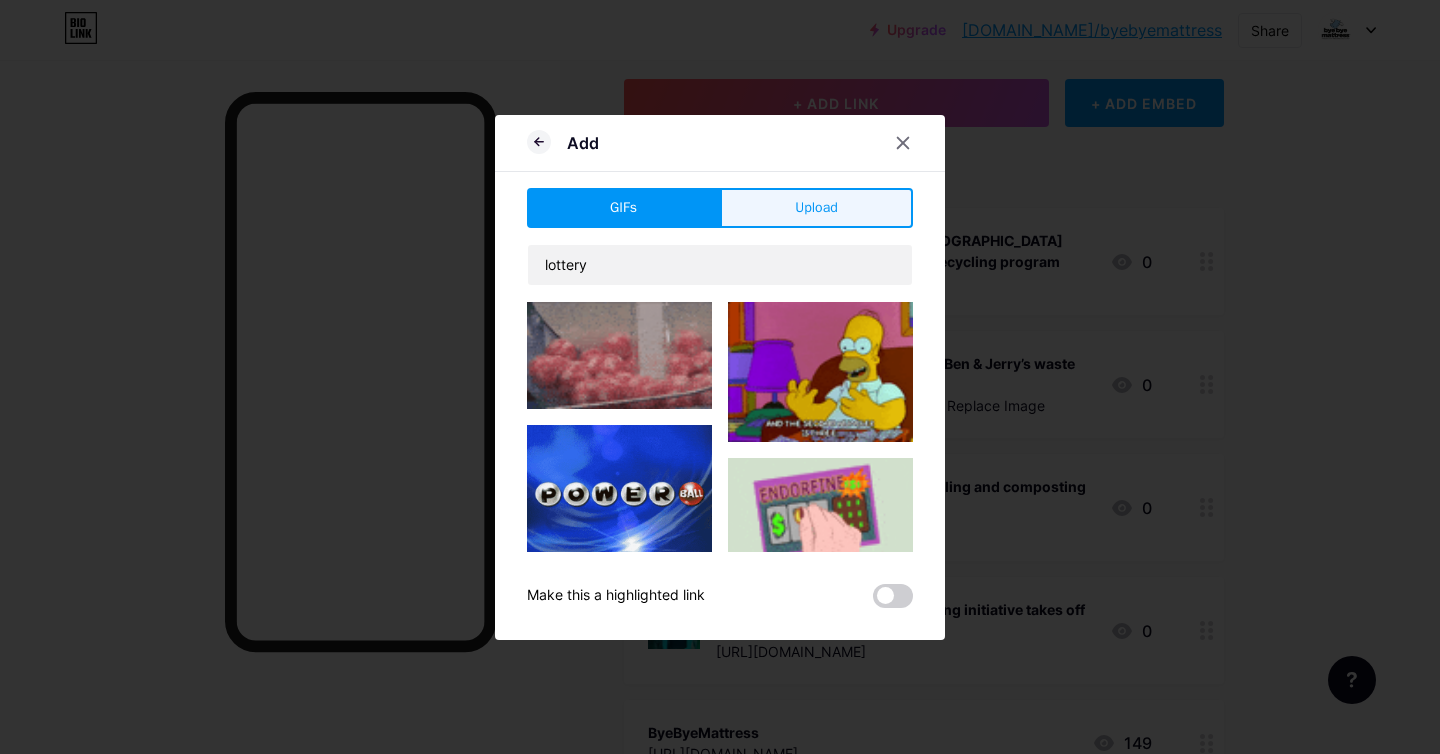 click on "Upload" at bounding box center [816, 207] 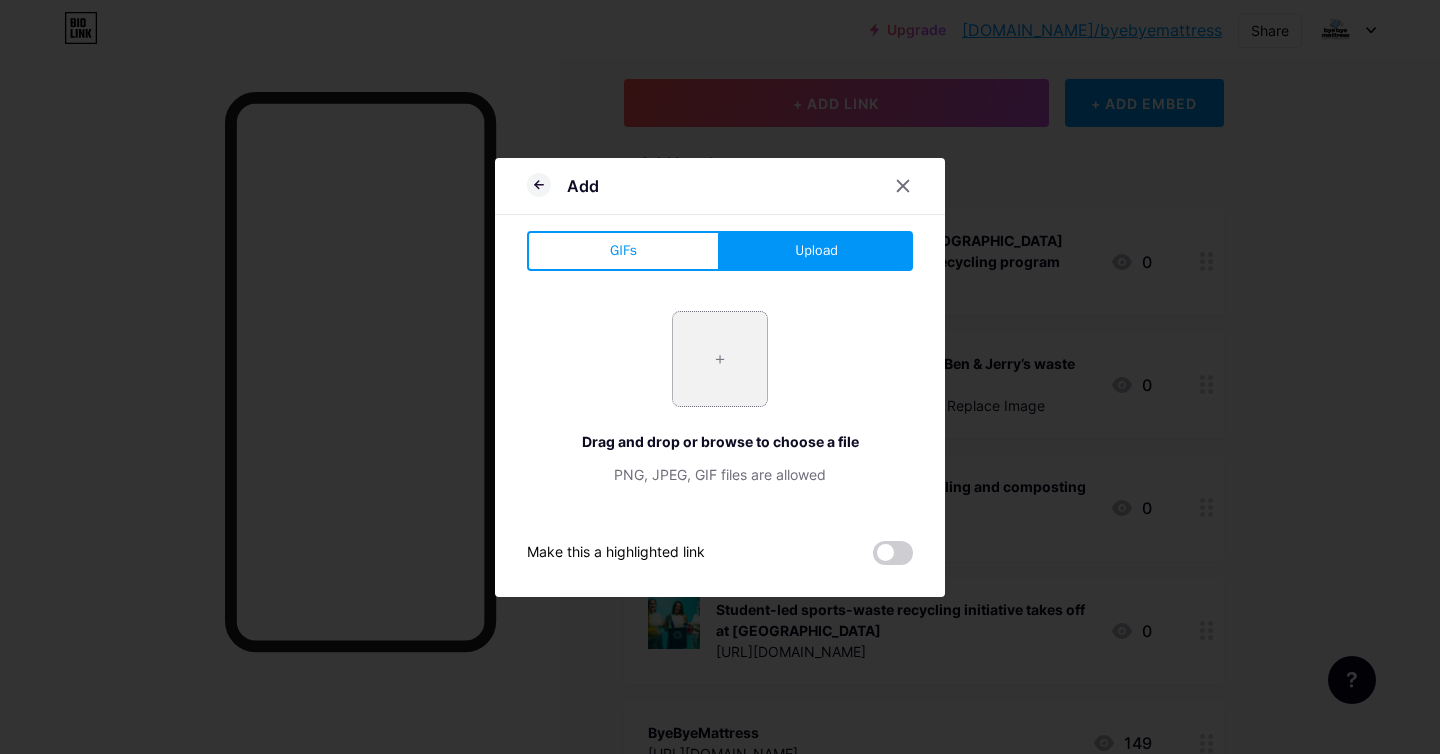 click at bounding box center (720, 359) 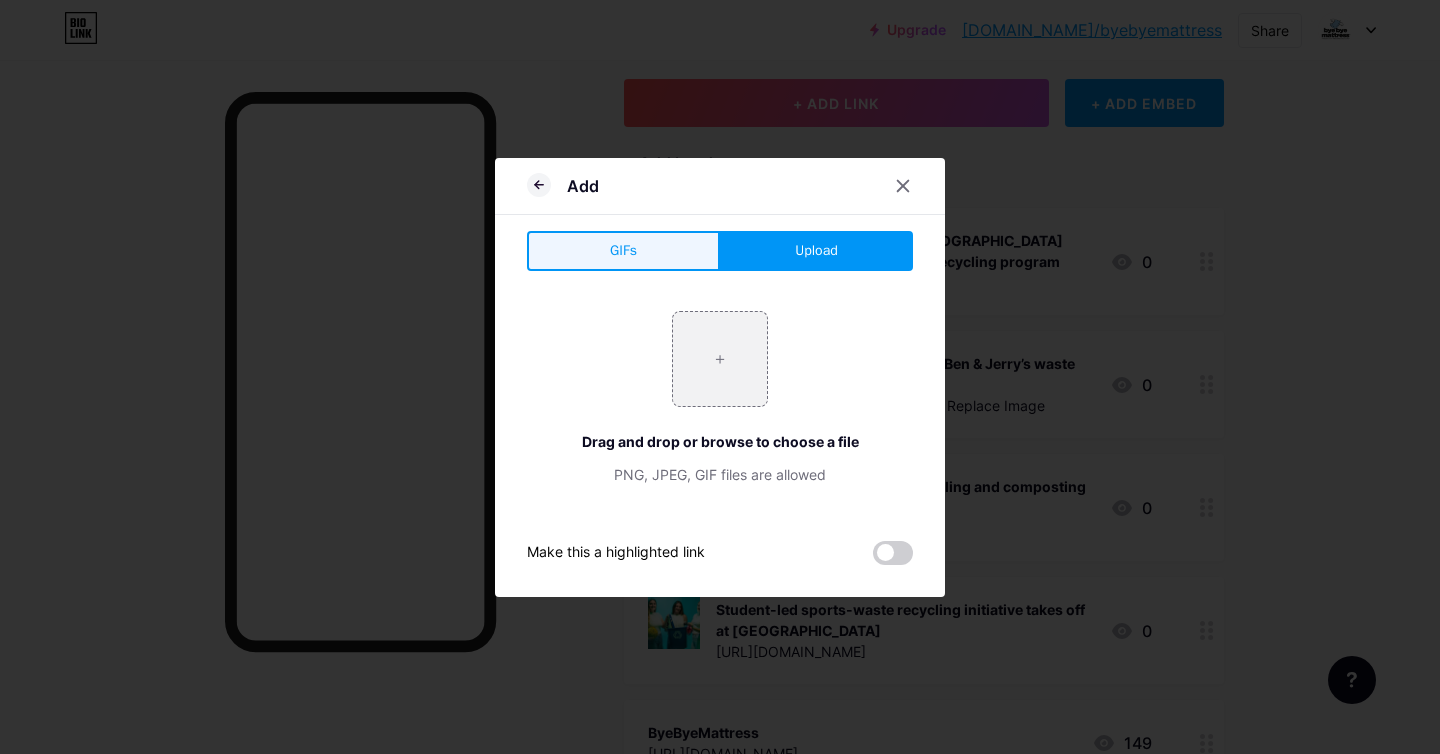 click on "GIFs" at bounding box center [623, 251] 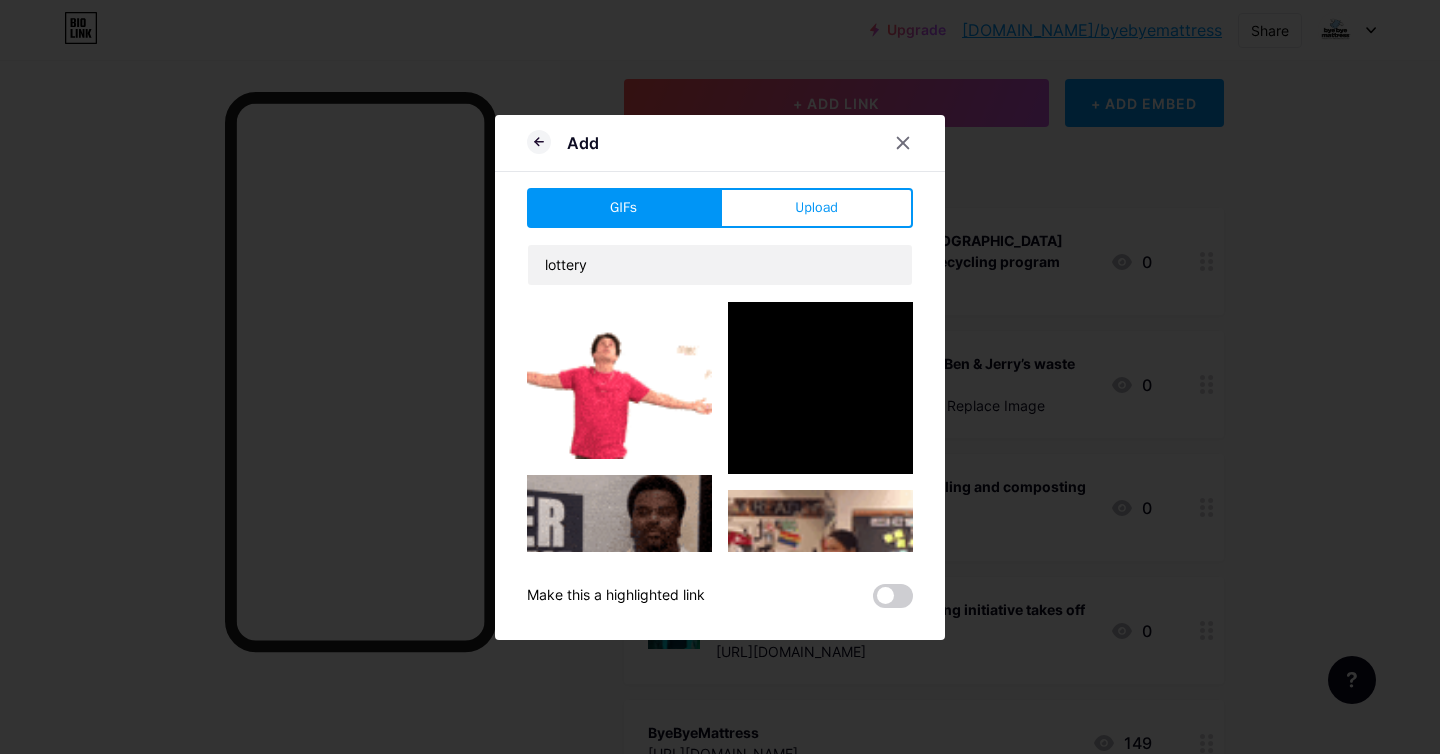 scroll, scrollTop: 2056, scrollLeft: 0, axis: vertical 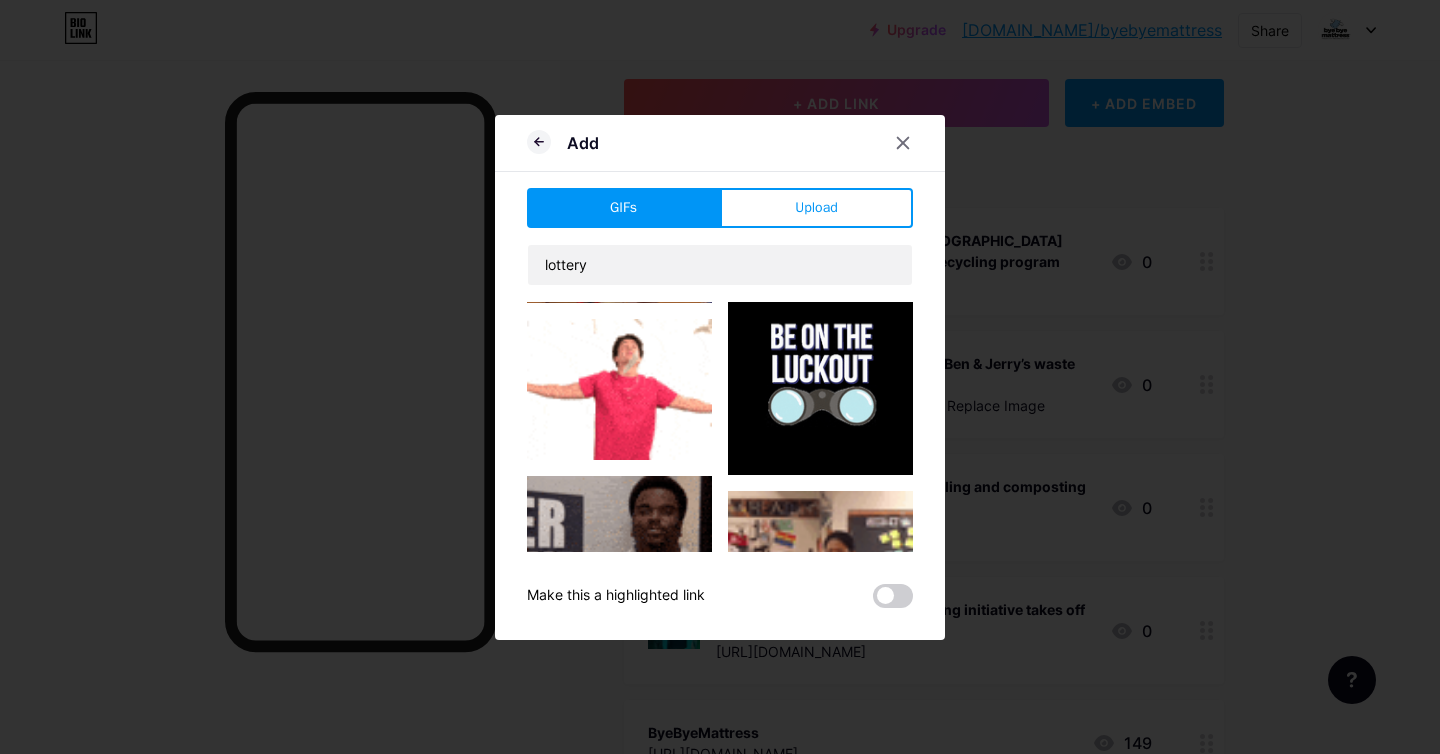 click at bounding box center (619, 389) 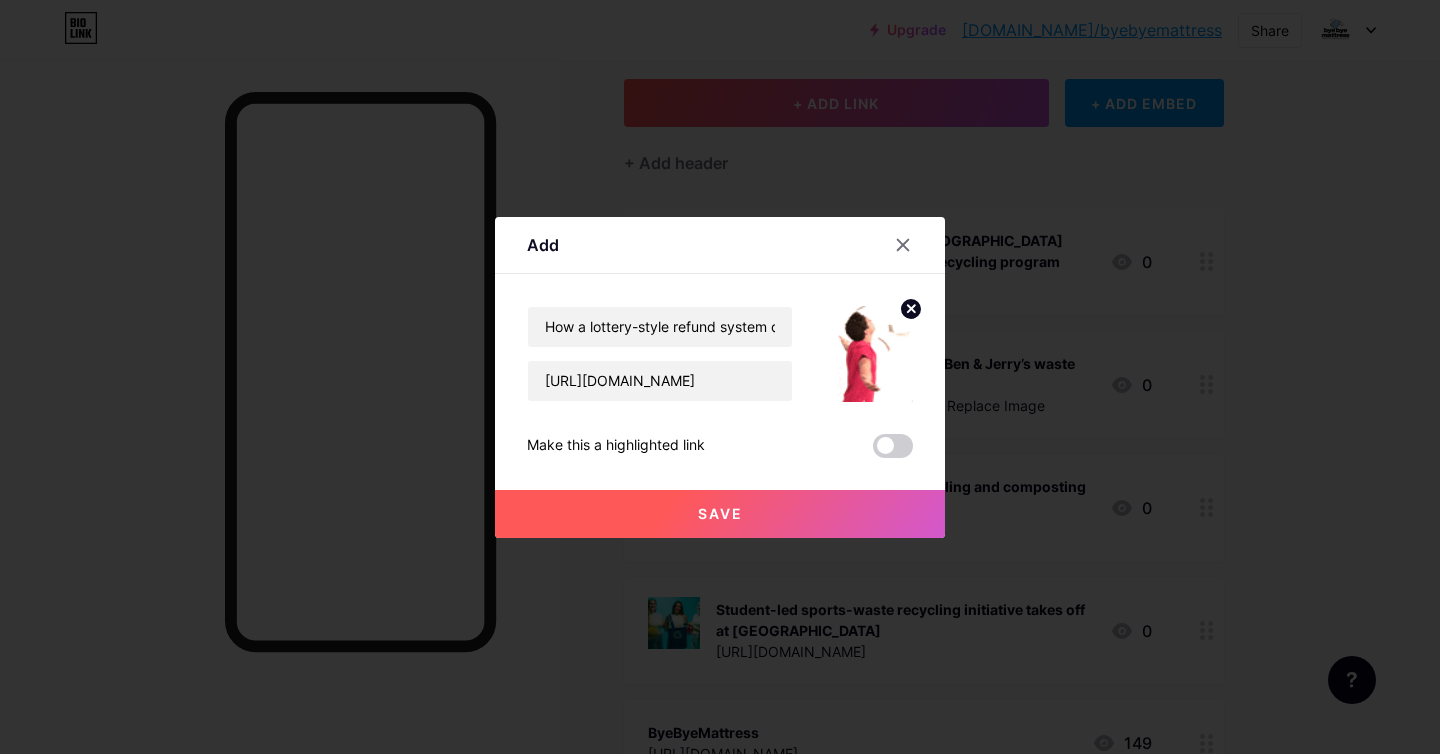 click on "Save" at bounding box center (720, 513) 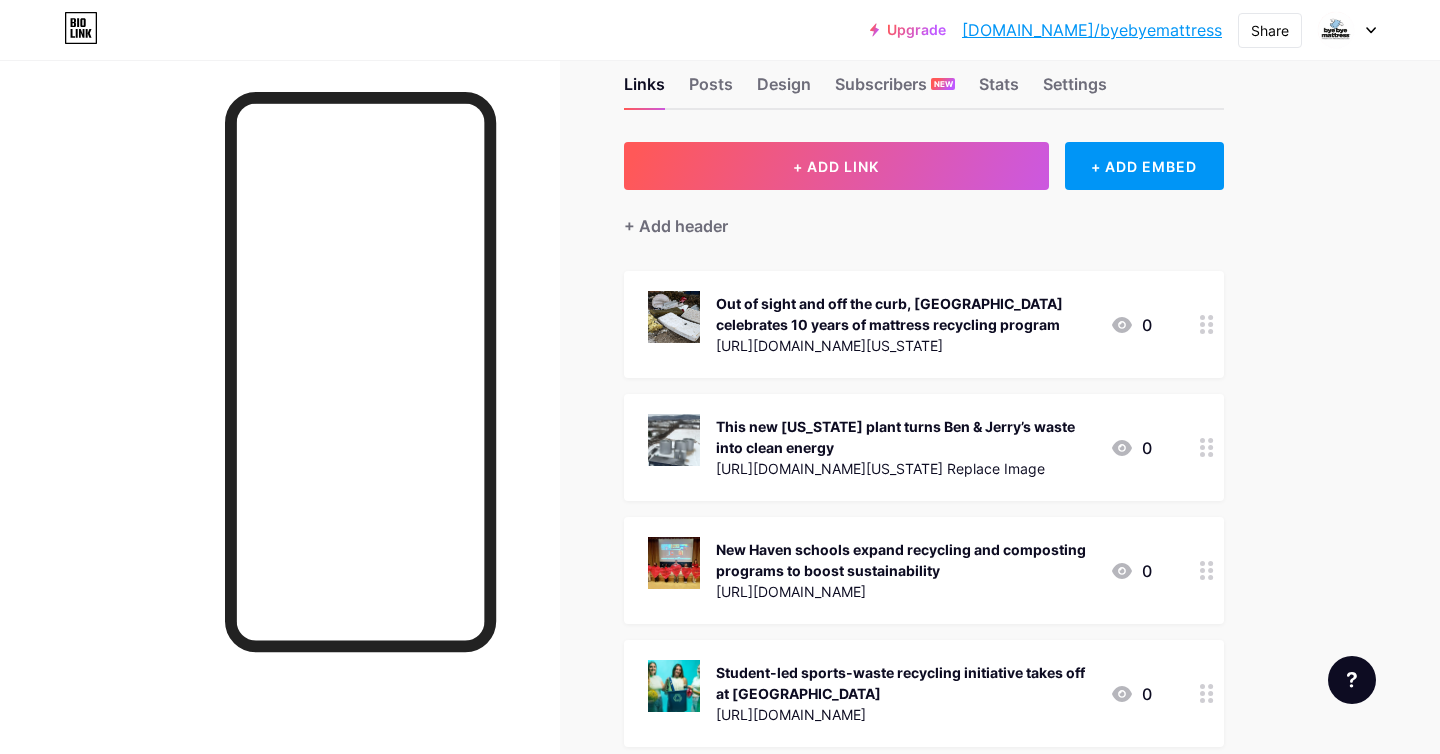 scroll, scrollTop: 0, scrollLeft: 0, axis: both 